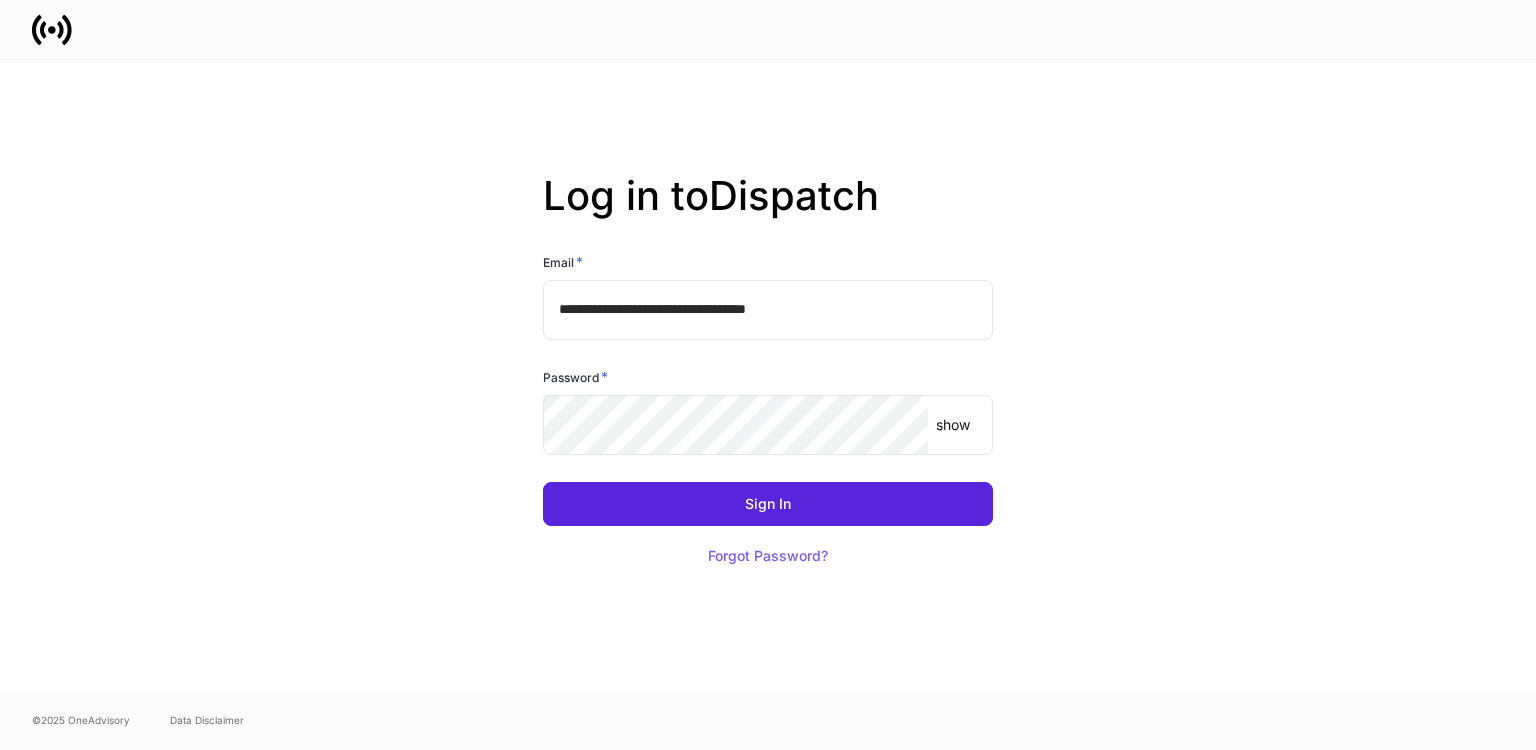 scroll, scrollTop: 0, scrollLeft: 0, axis: both 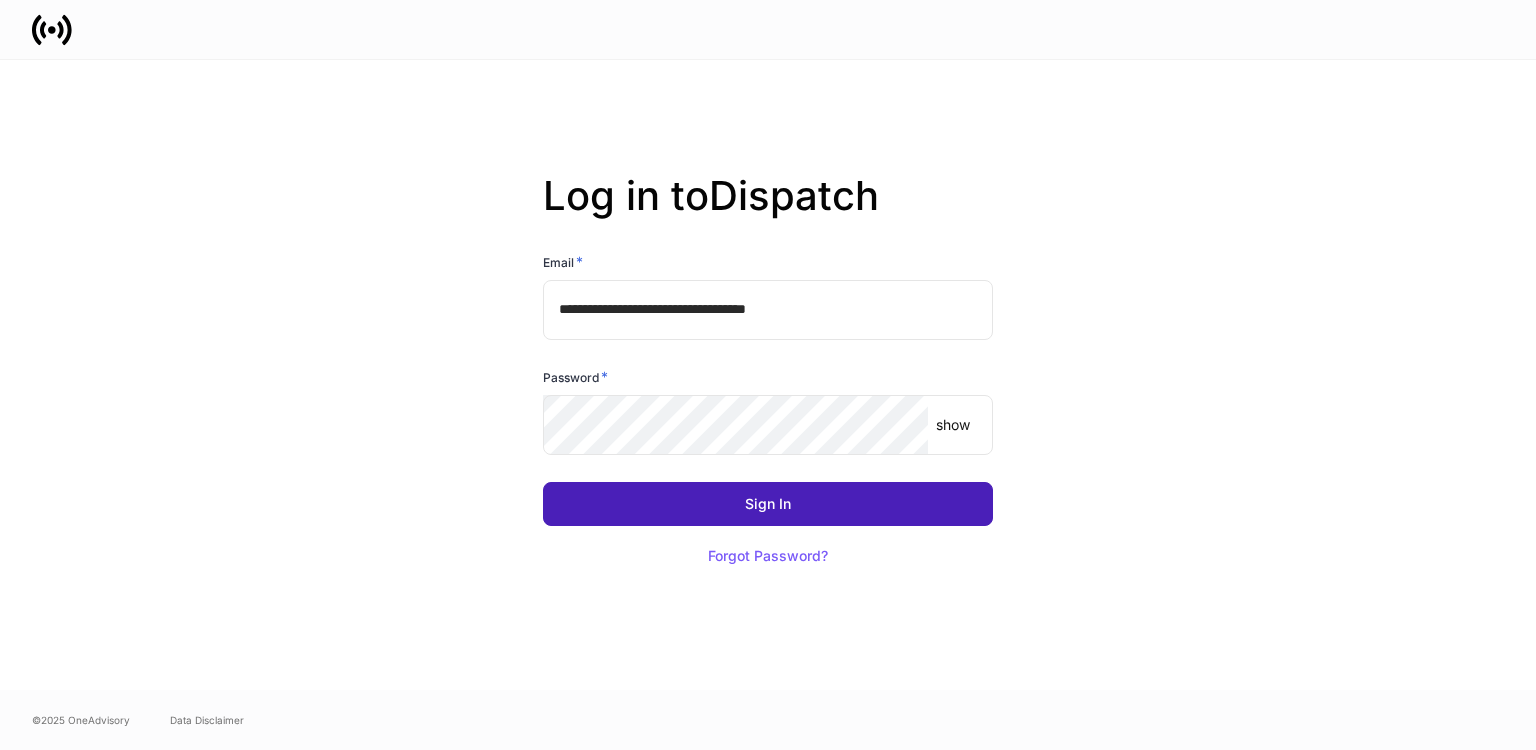 click on "Sign In" at bounding box center [768, 504] 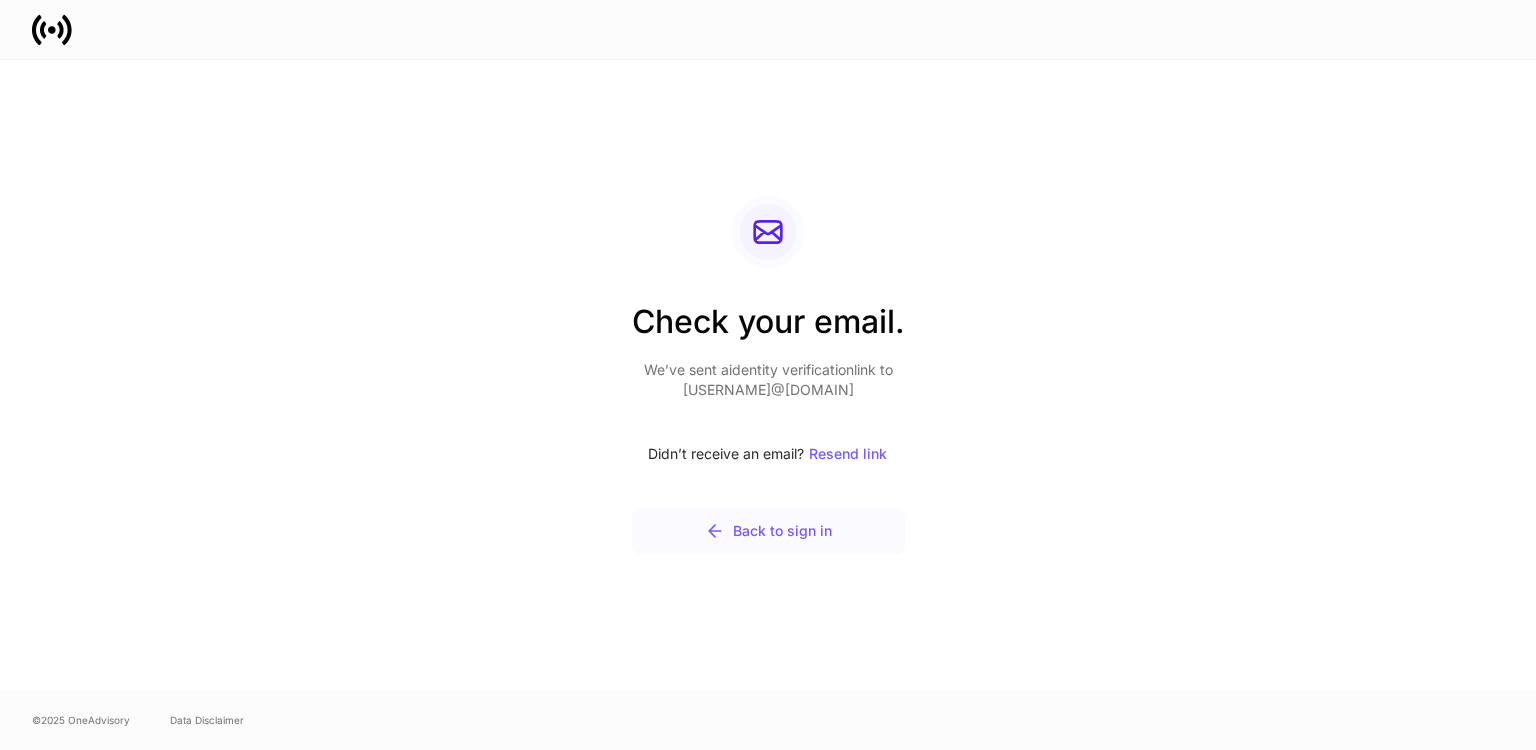 click on "Back to sign in" at bounding box center [768, 531] 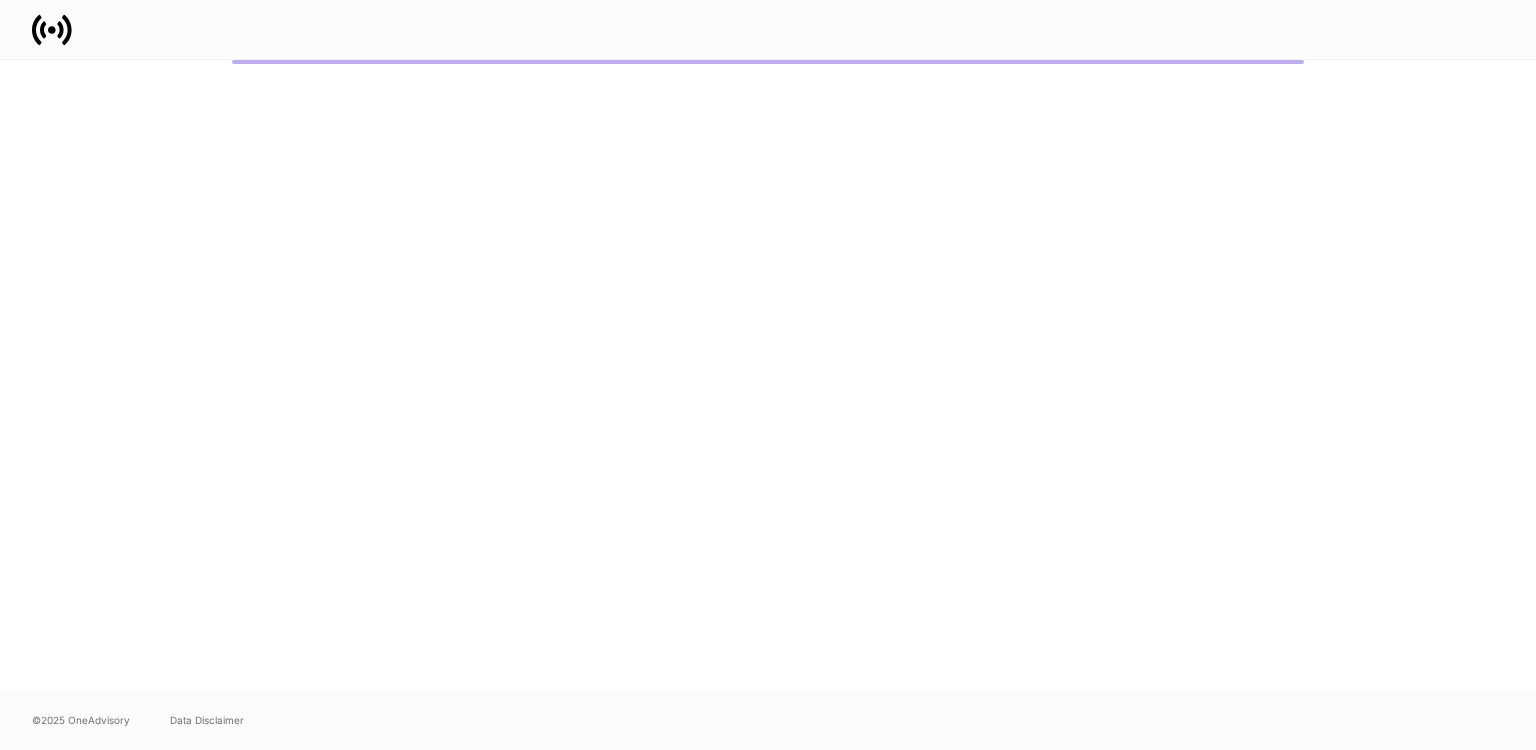 scroll, scrollTop: 0, scrollLeft: 0, axis: both 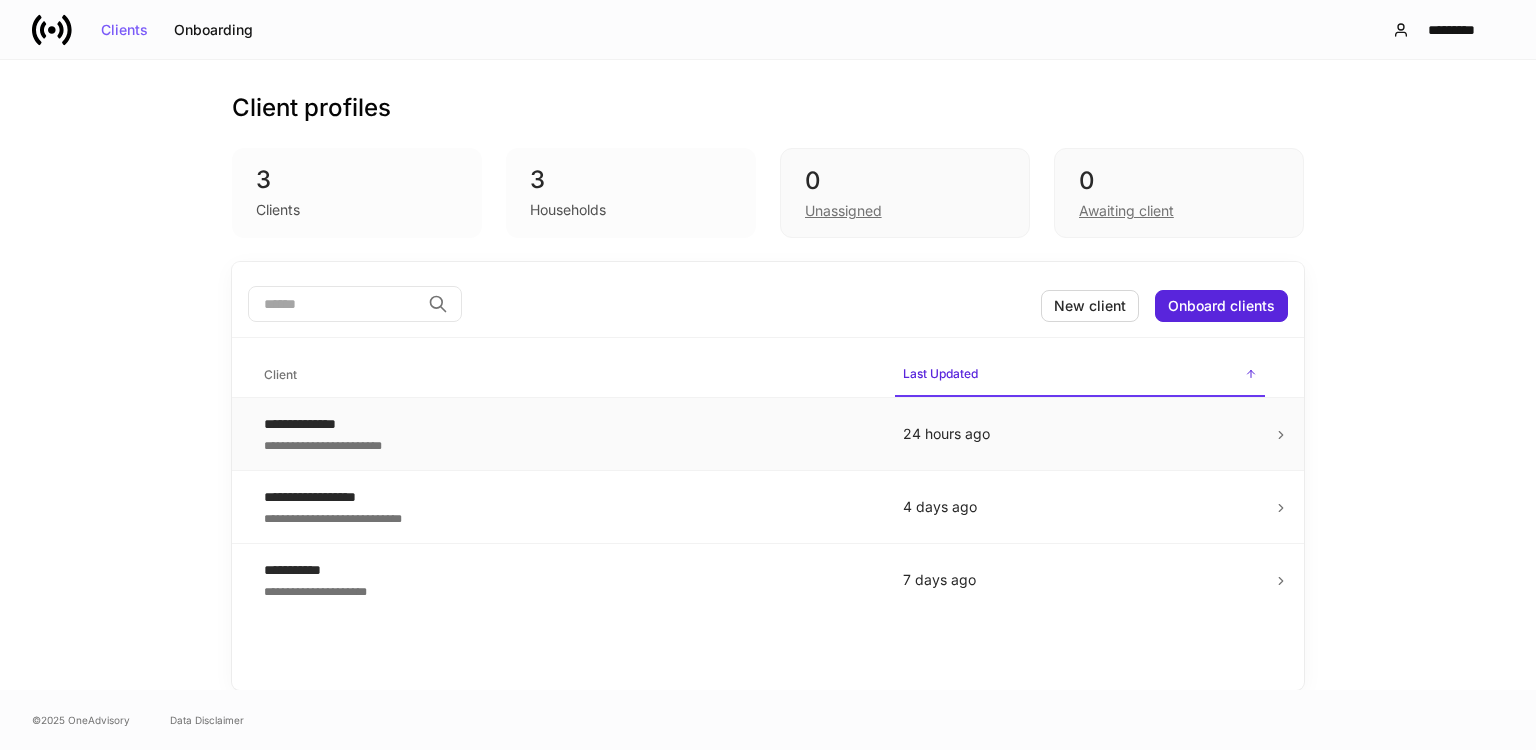 click on "24 hours ago" at bounding box center (1080, 434) 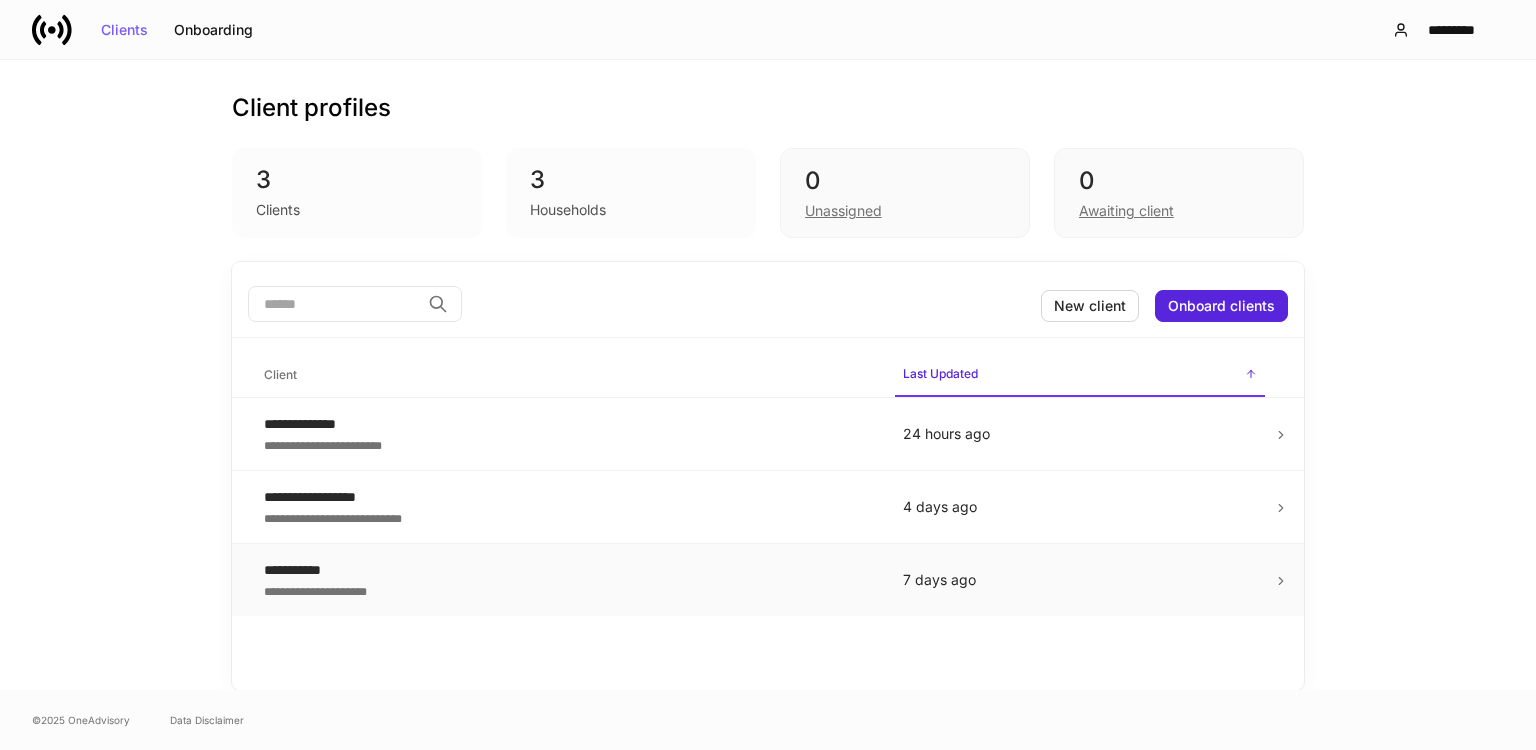 drag, startPoint x: 496, startPoint y: 443, endPoint x: 1213, endPoint y: 562, distance: 726.8081 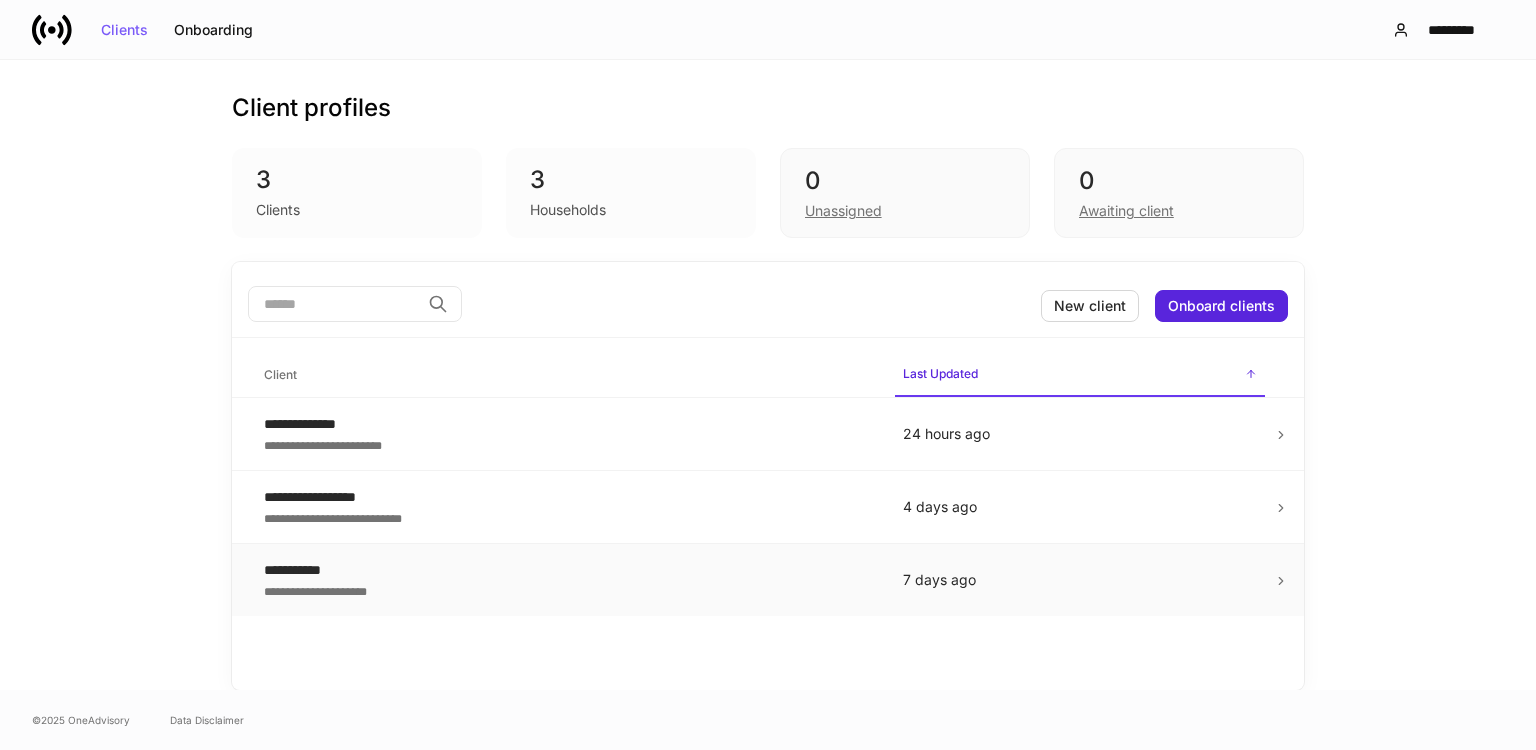 click on "7 days ago" at bounding box center [1080, 580] 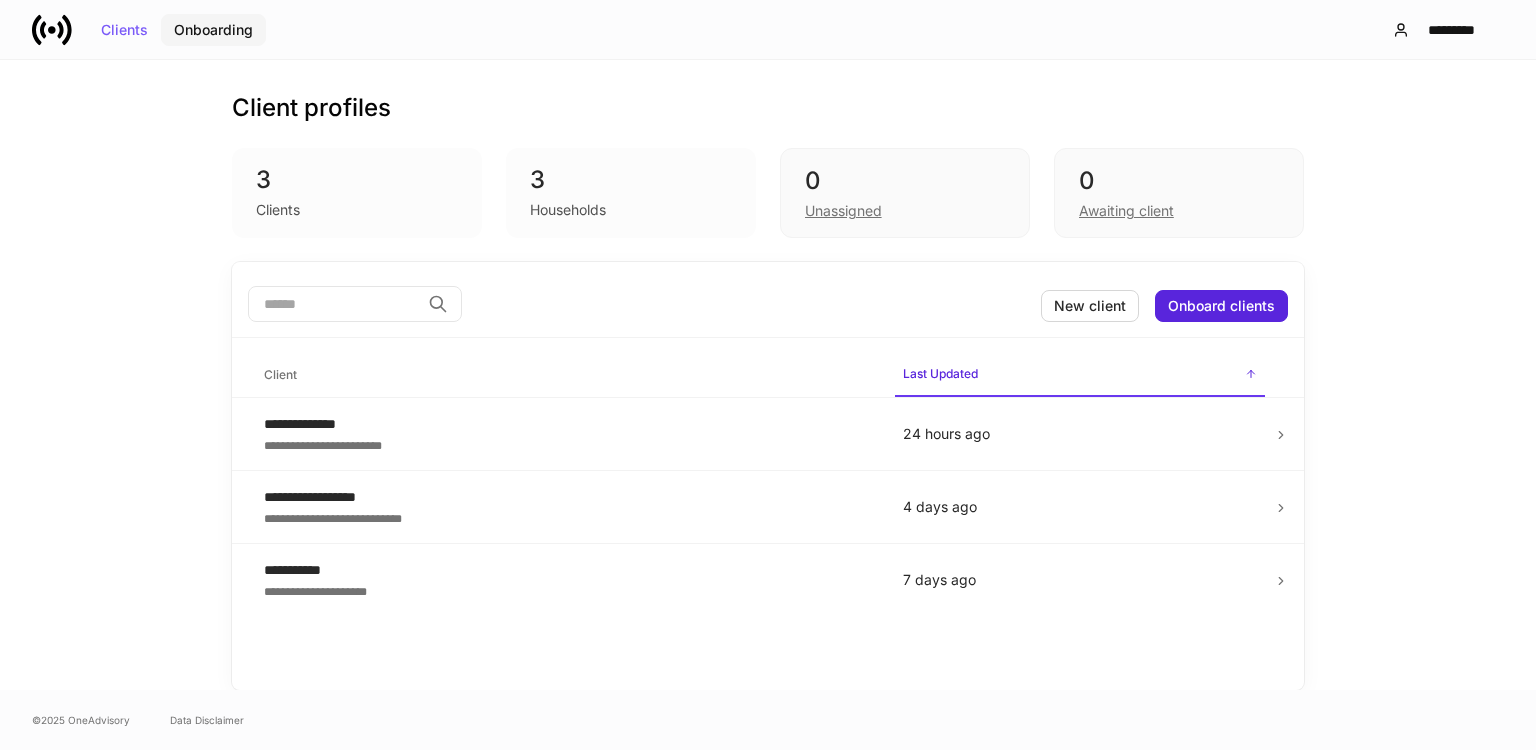 click on "Onboarding" at bounding box center [213, 30] 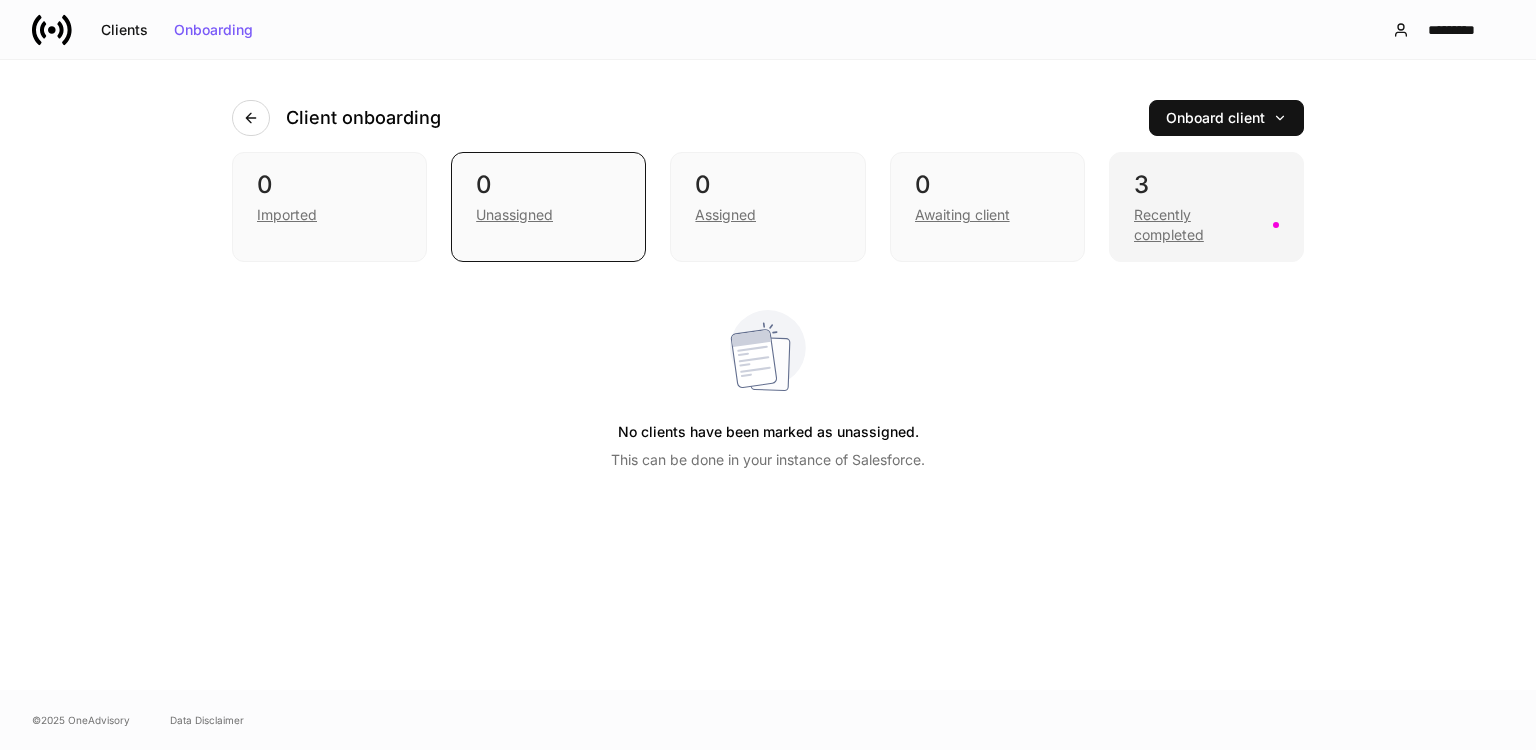 click on "Recently completed" at bounding box center (1197, 225) 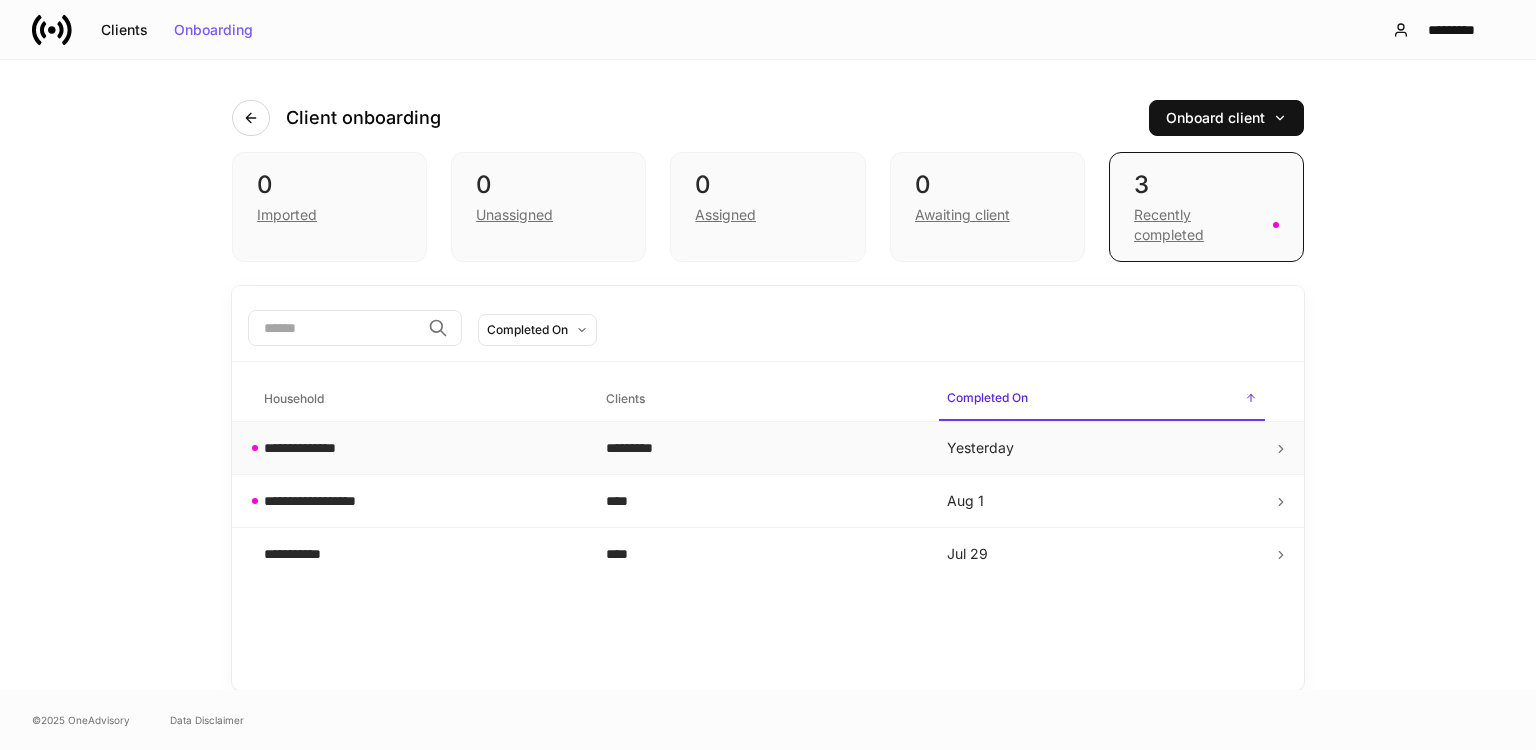 drag, startPoint x: 1280, startPoint y: 450, endPoint x: 1091, endPoint y: 453, distance: 189.0238 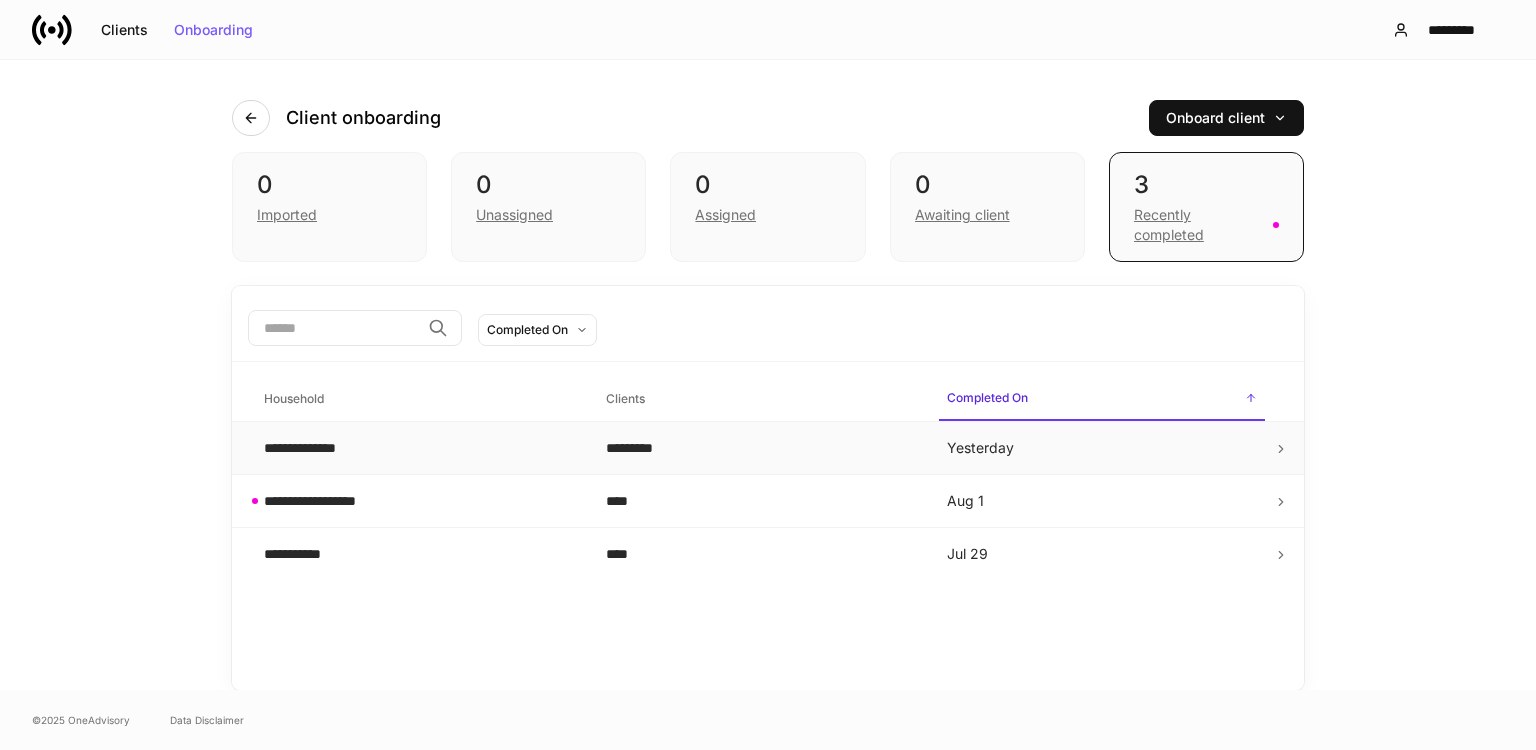 click 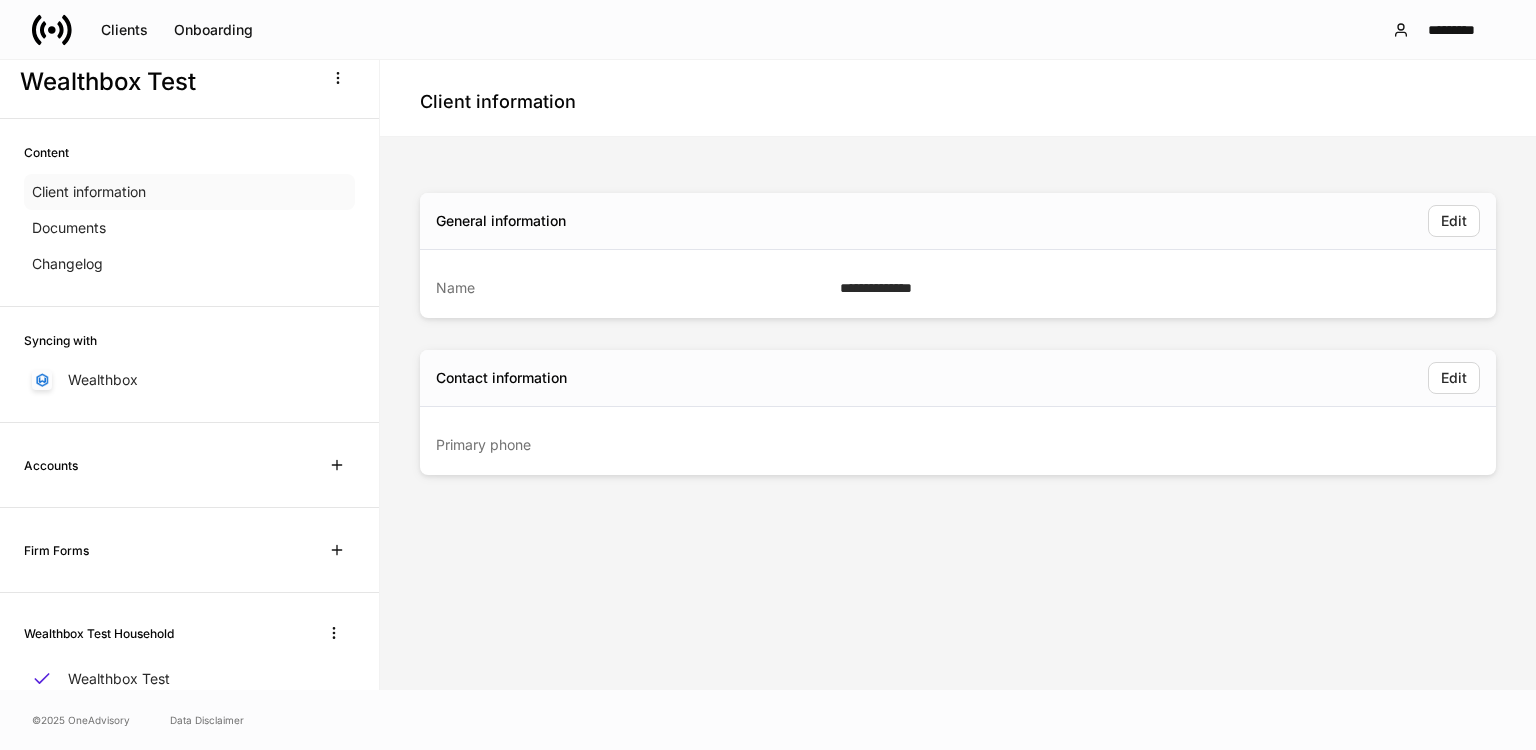 scroll, scrollTop: 0, scrollLeft: 0, axis: both 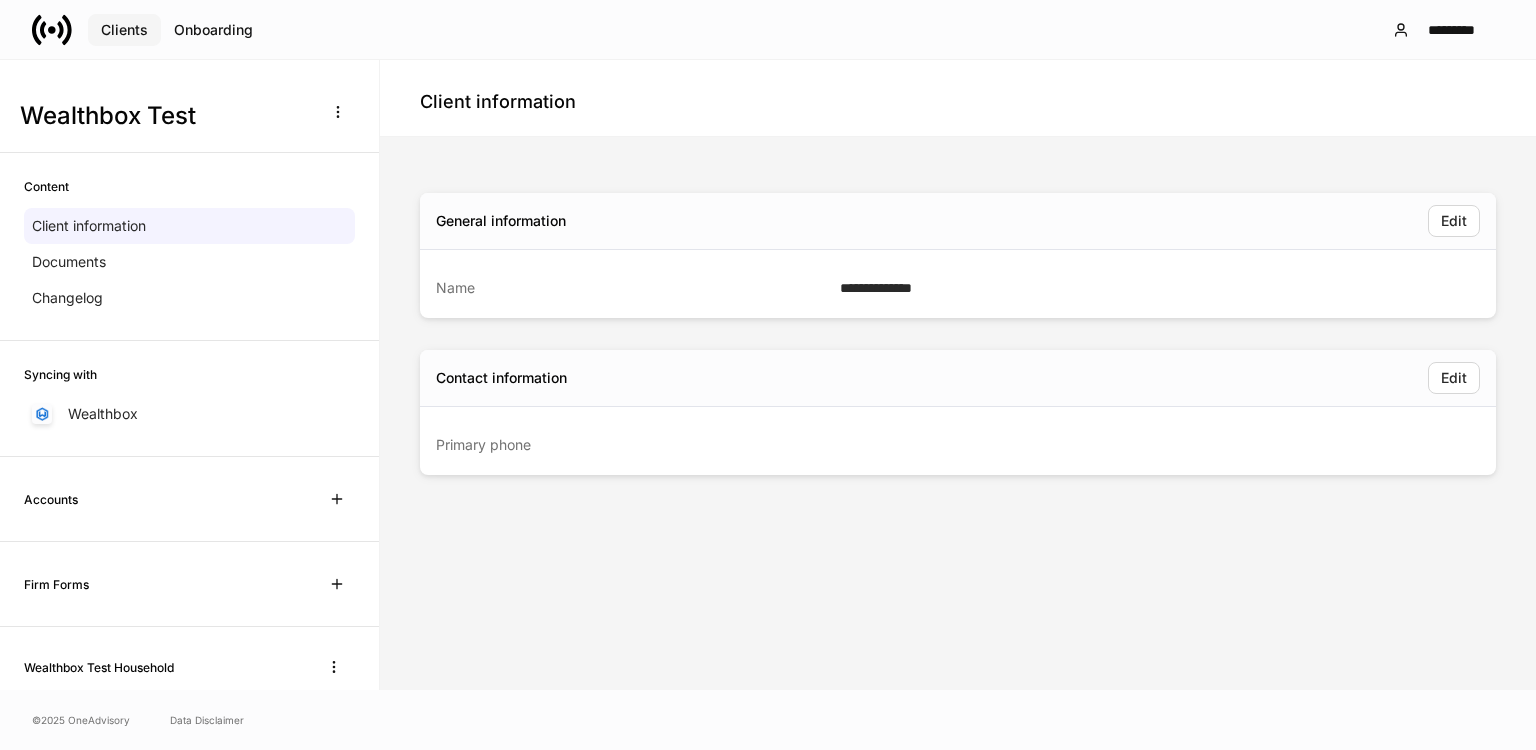 click on "Clients" at bounding box center [124, 30] 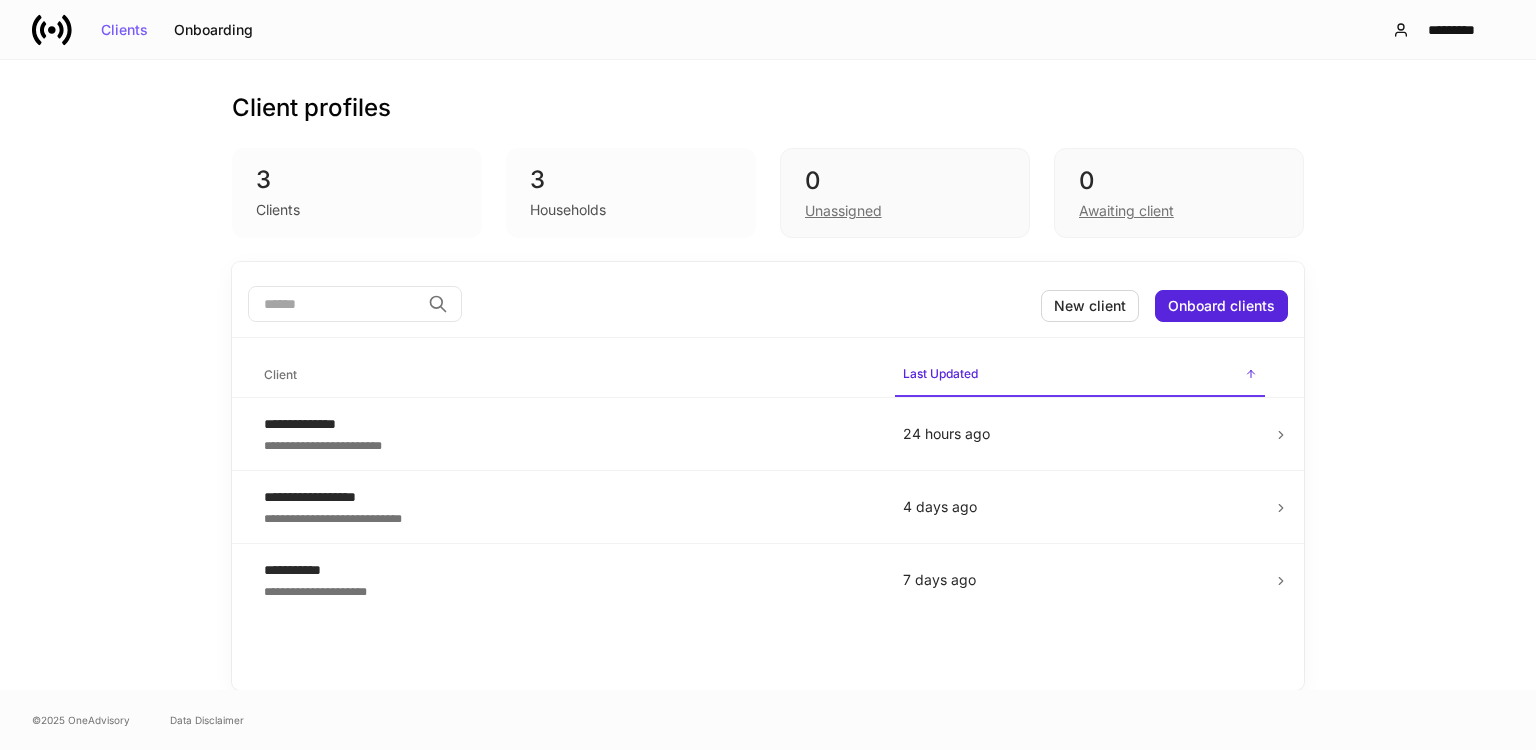 click on "Households" at bounding box center (568, 210) 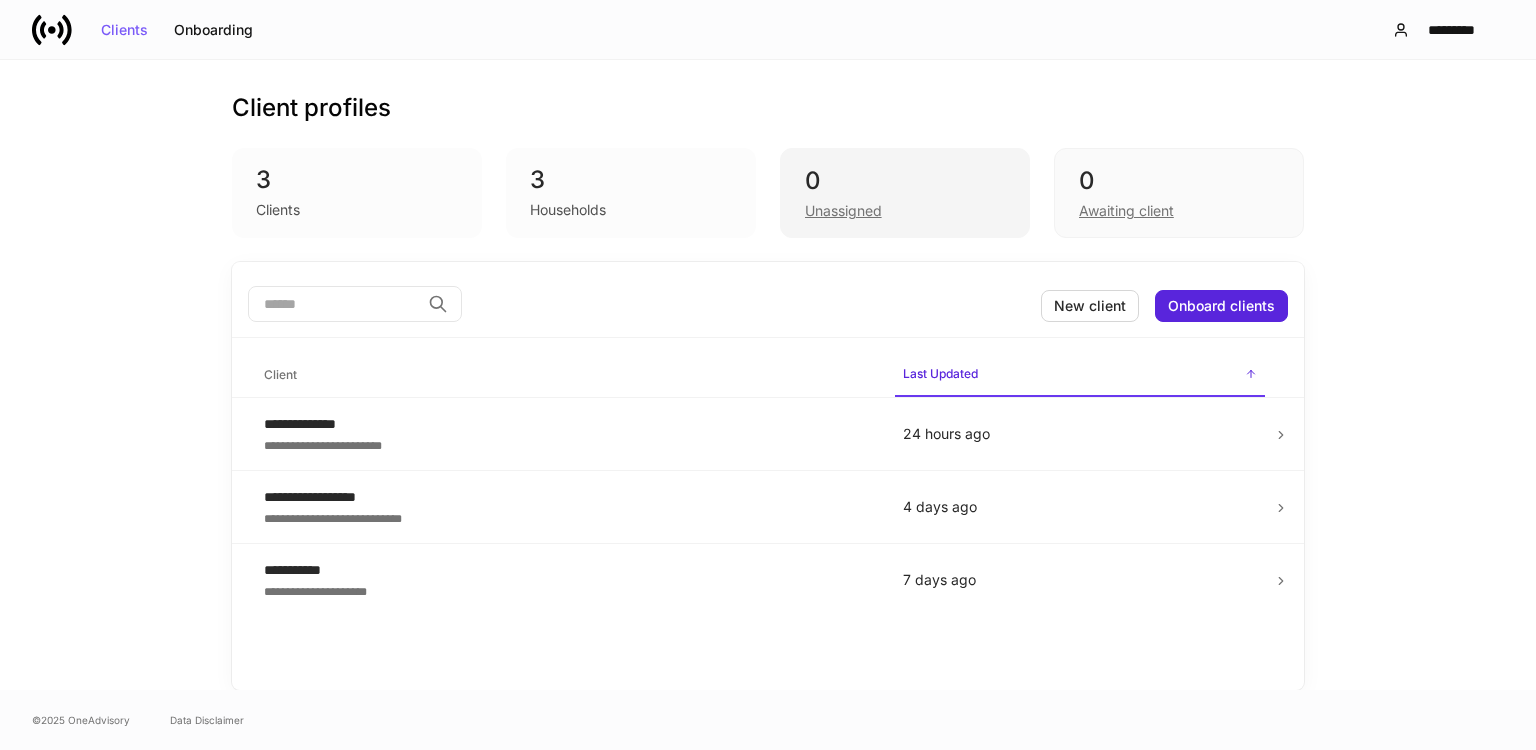 click on "Unassigned" at bounding box center [843, 211] 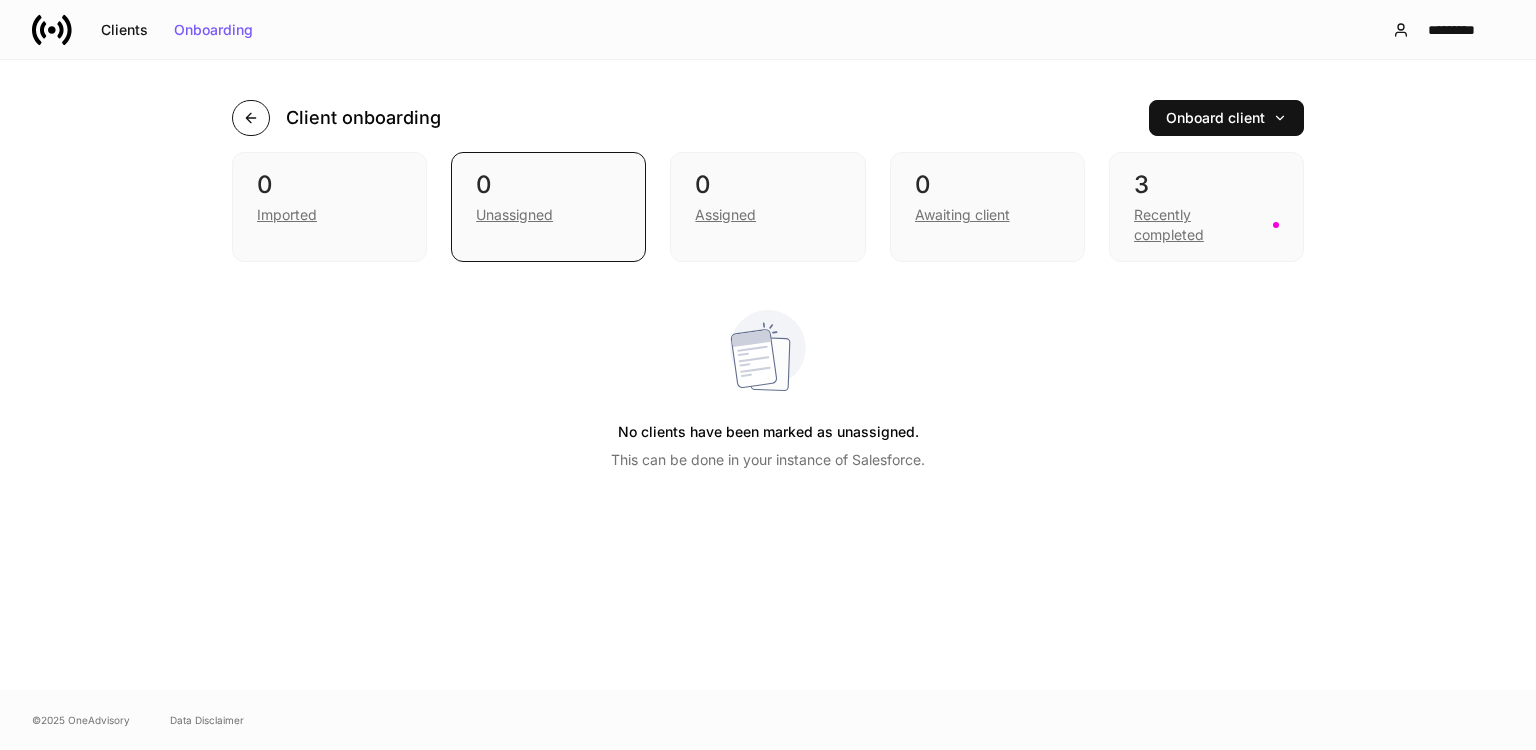 click 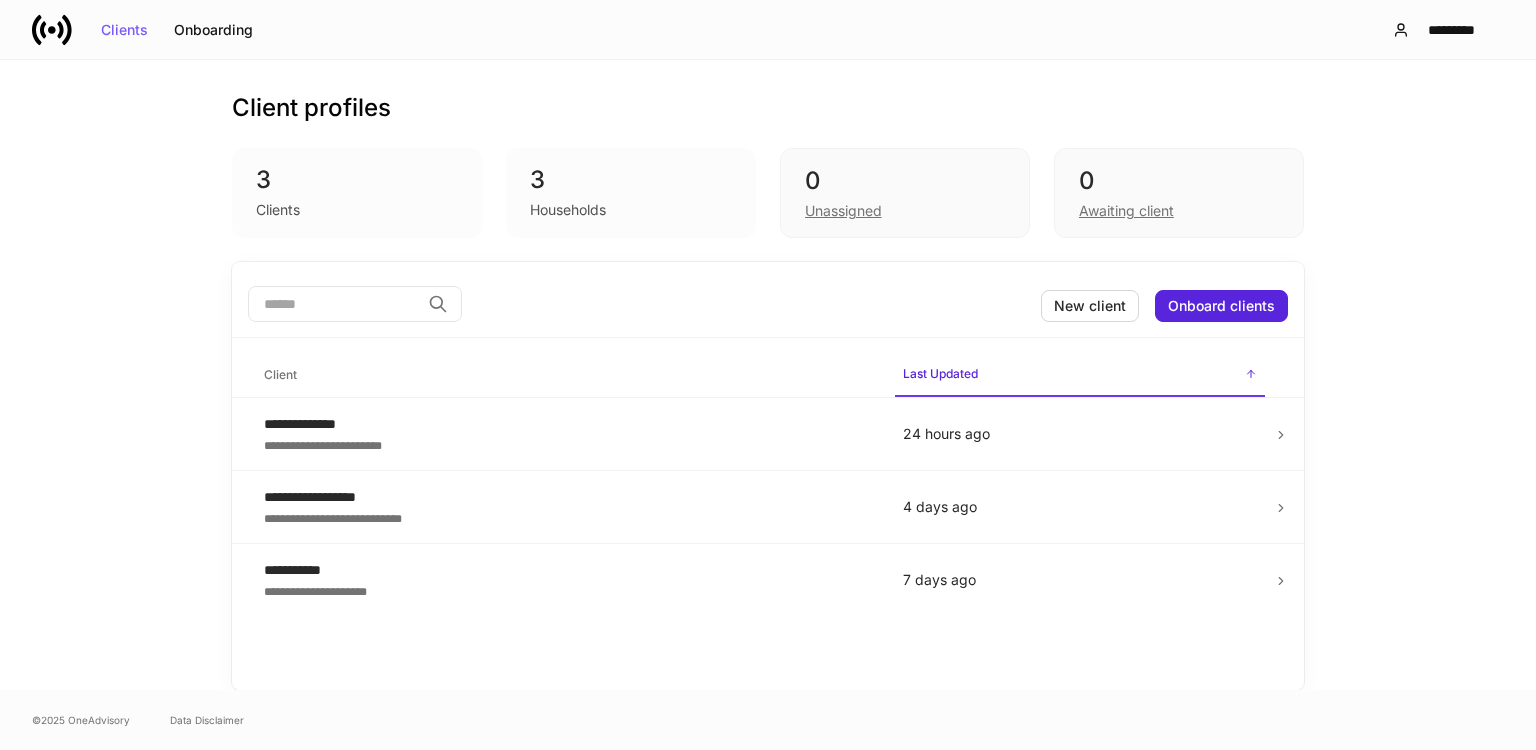 click on "Households" at bounding box center (568, 210) 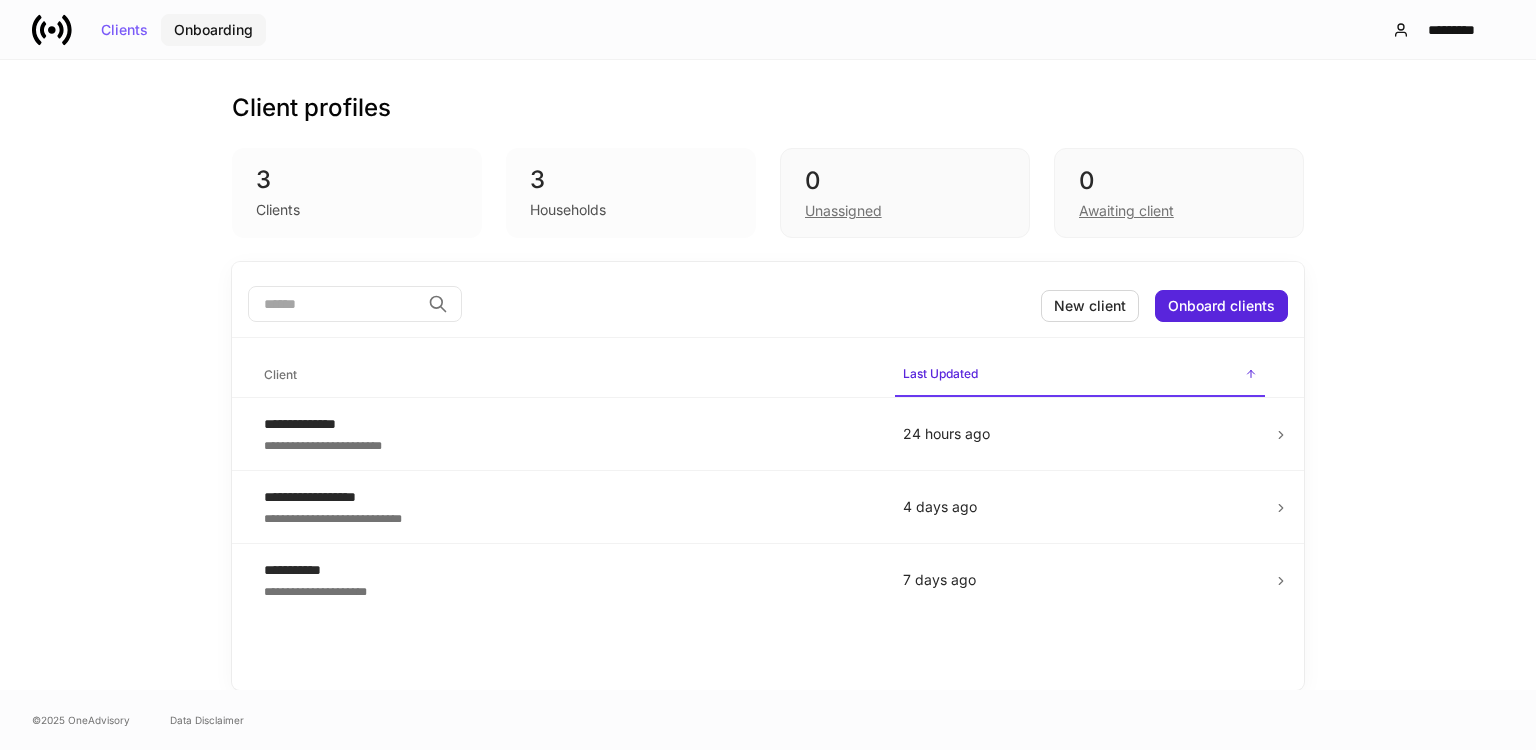click on "Onboarding" at bounding box center (213, 30) 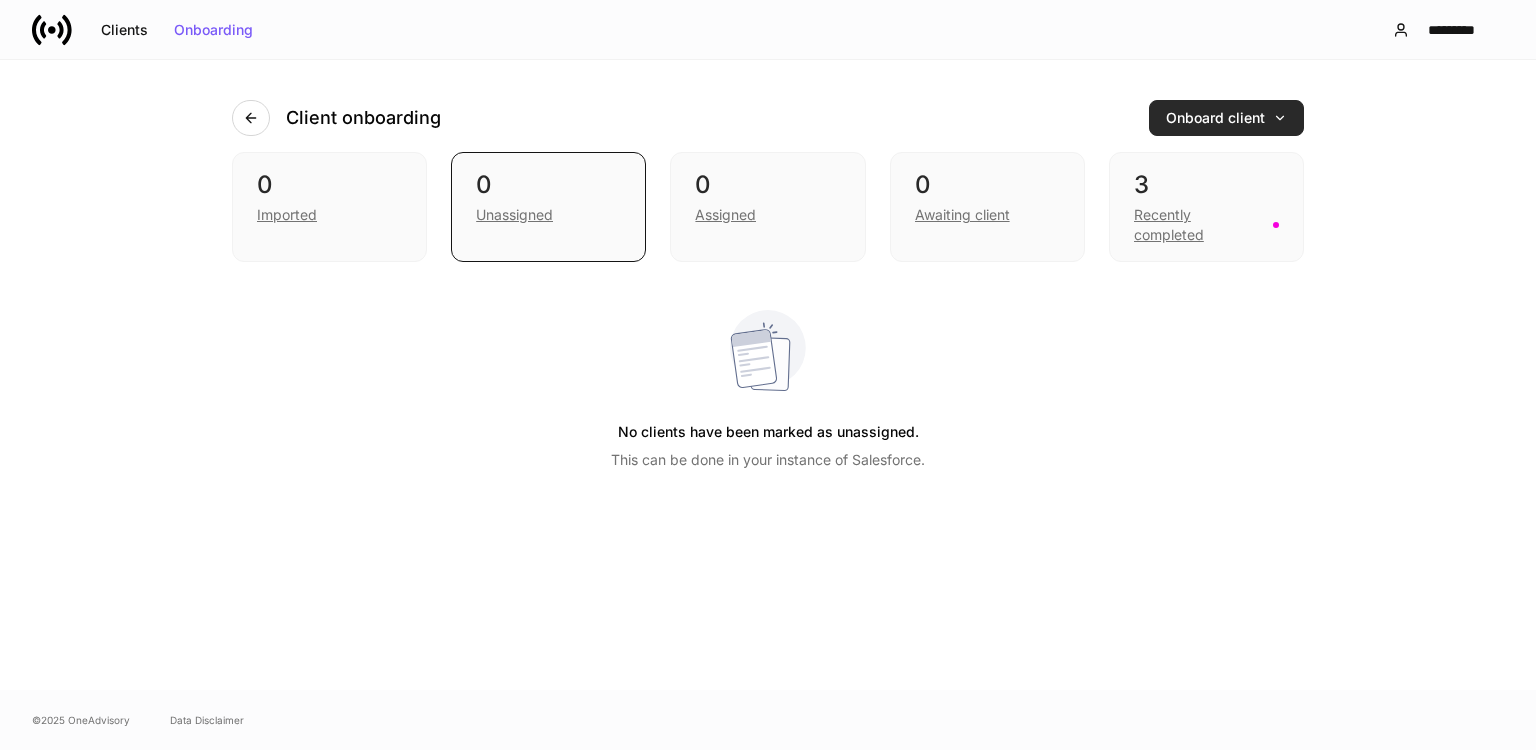 click on "Onboard client" at bounding box center [1226, 118] 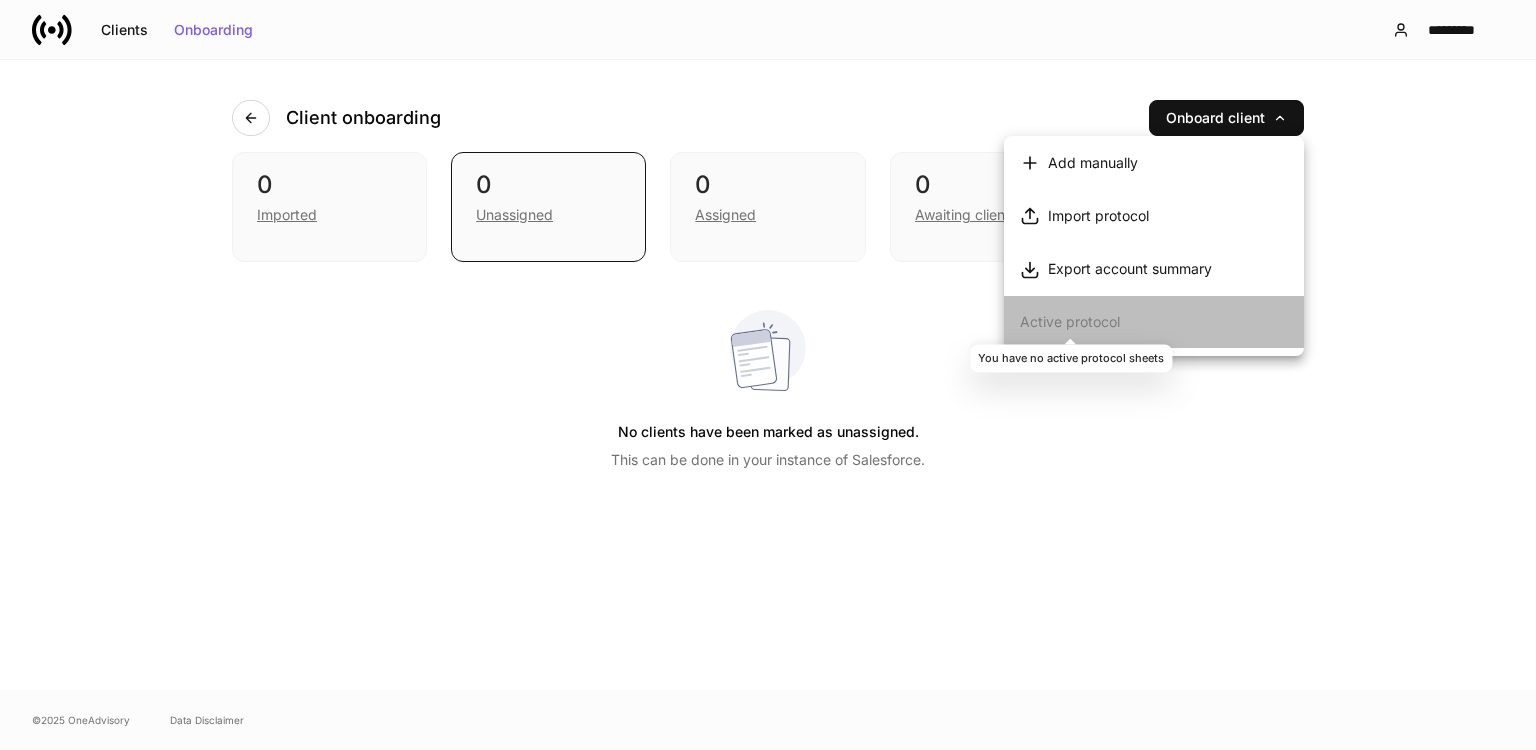 click on "Active protocol" at bounding box center [1070, 321] 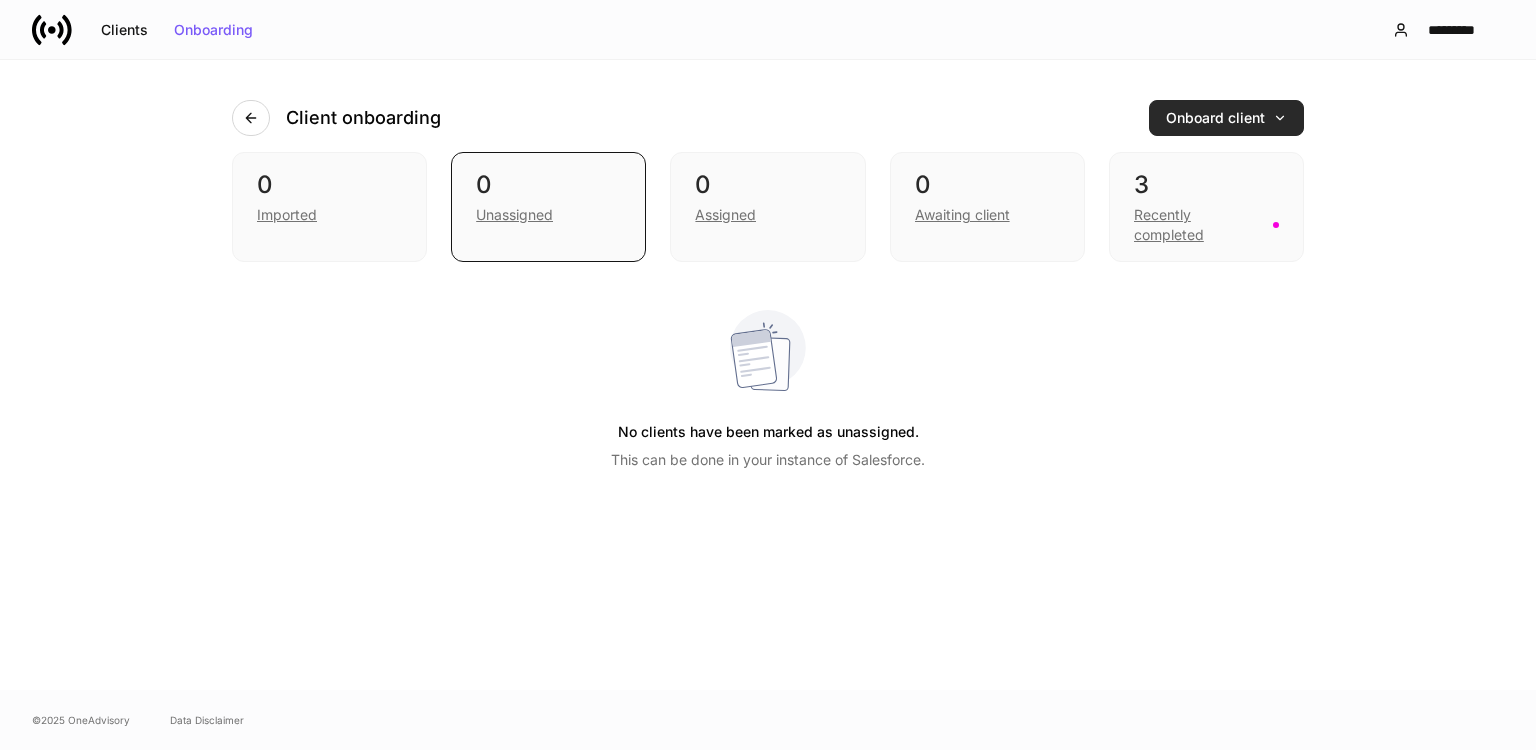 click on "Onboard client" at bounding box center [1226, 118] 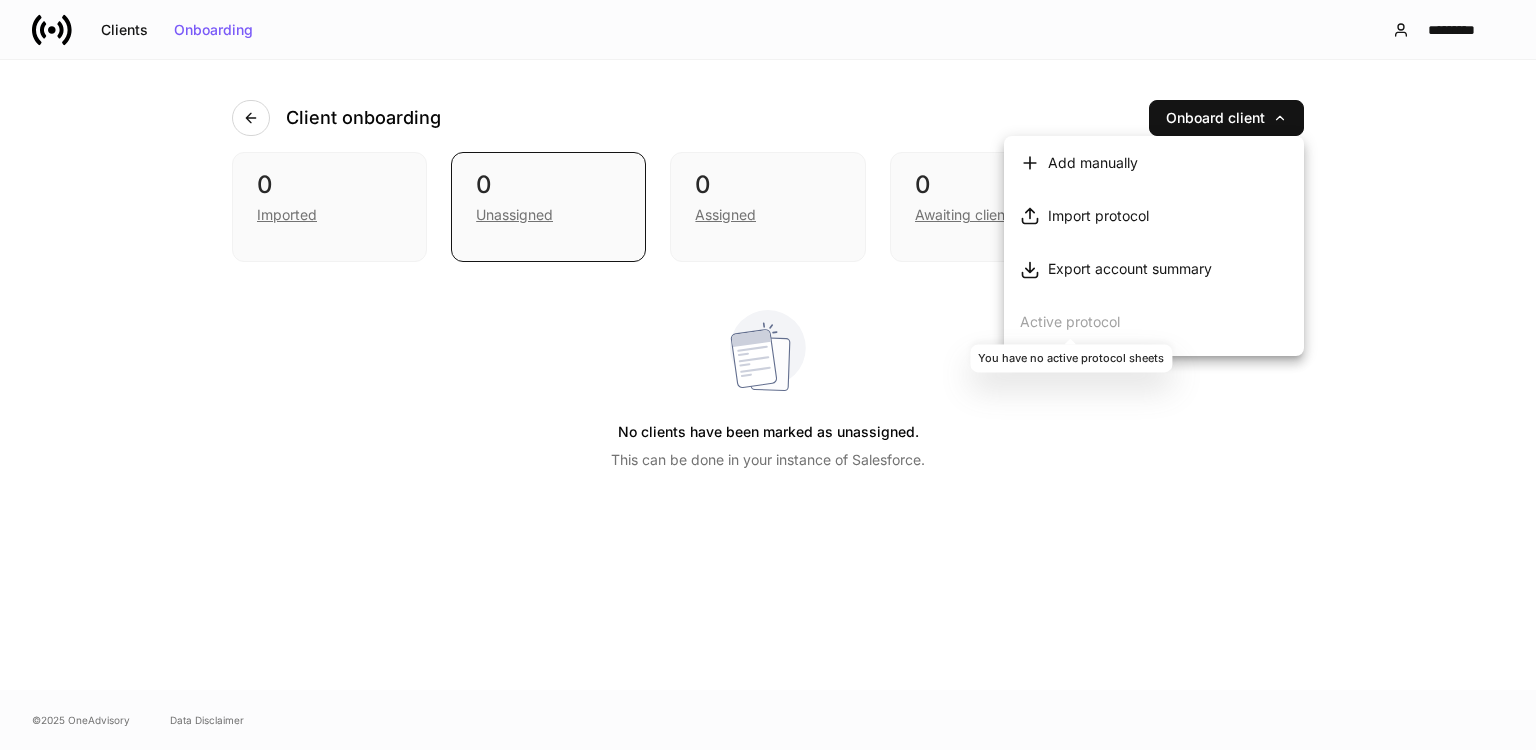 click on "Active protocol" at bounding box center [1070, 321] 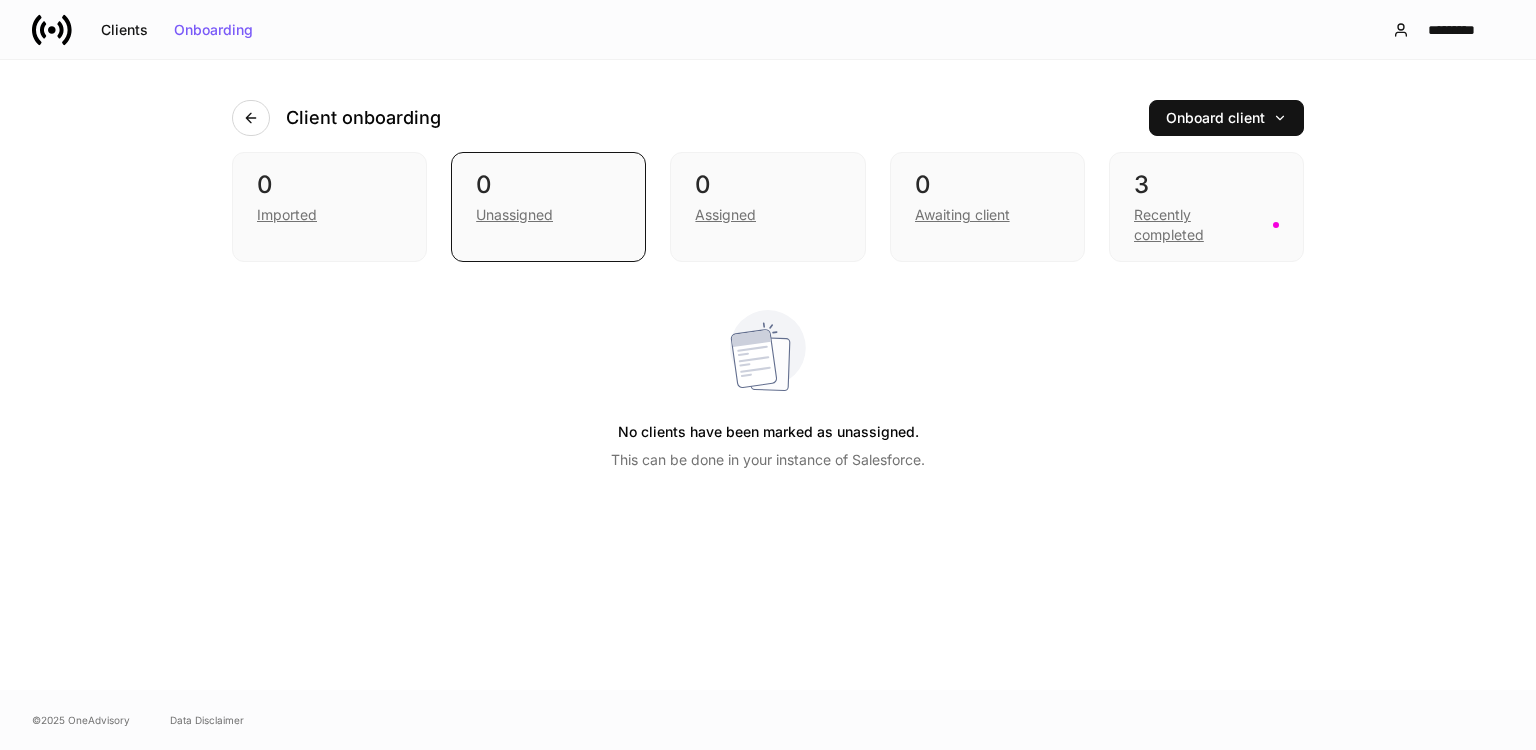 click on "No clients have been marked as unassigned. This can be done in your instance of Salesforce." at bounding box center (768, 390) 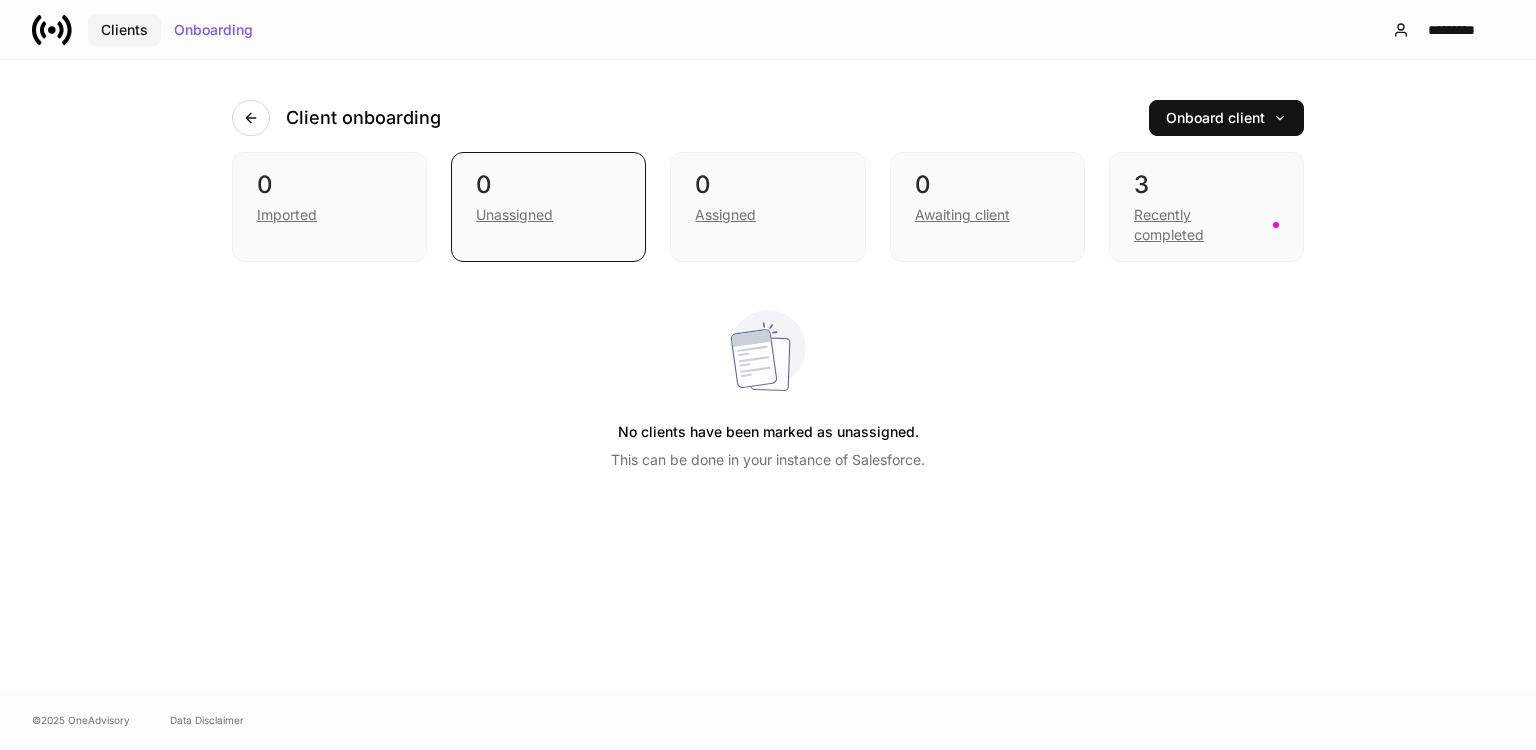 click on "Clients" at bounding box center [124, 30] 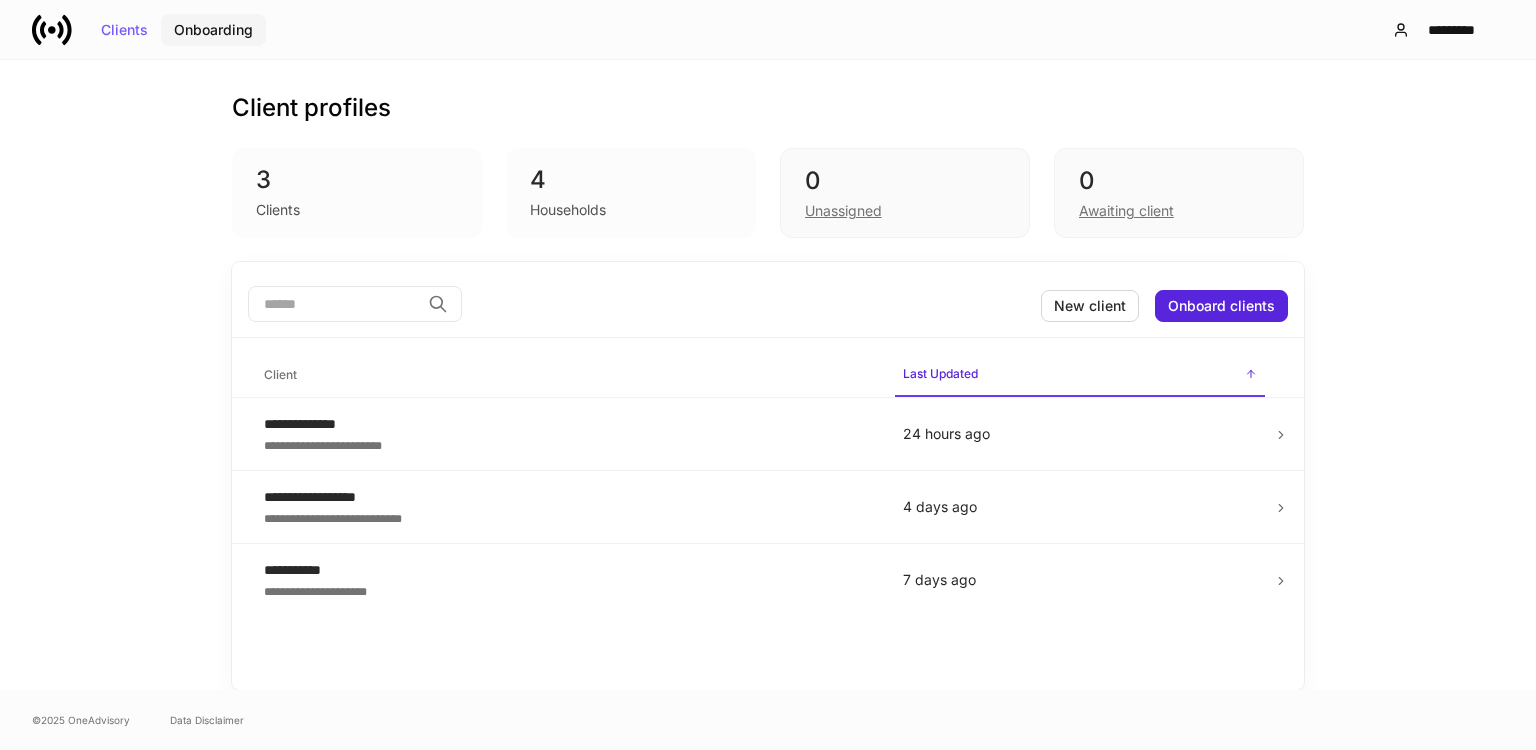 click on "Onboarding" at bounding box center [213, 30] 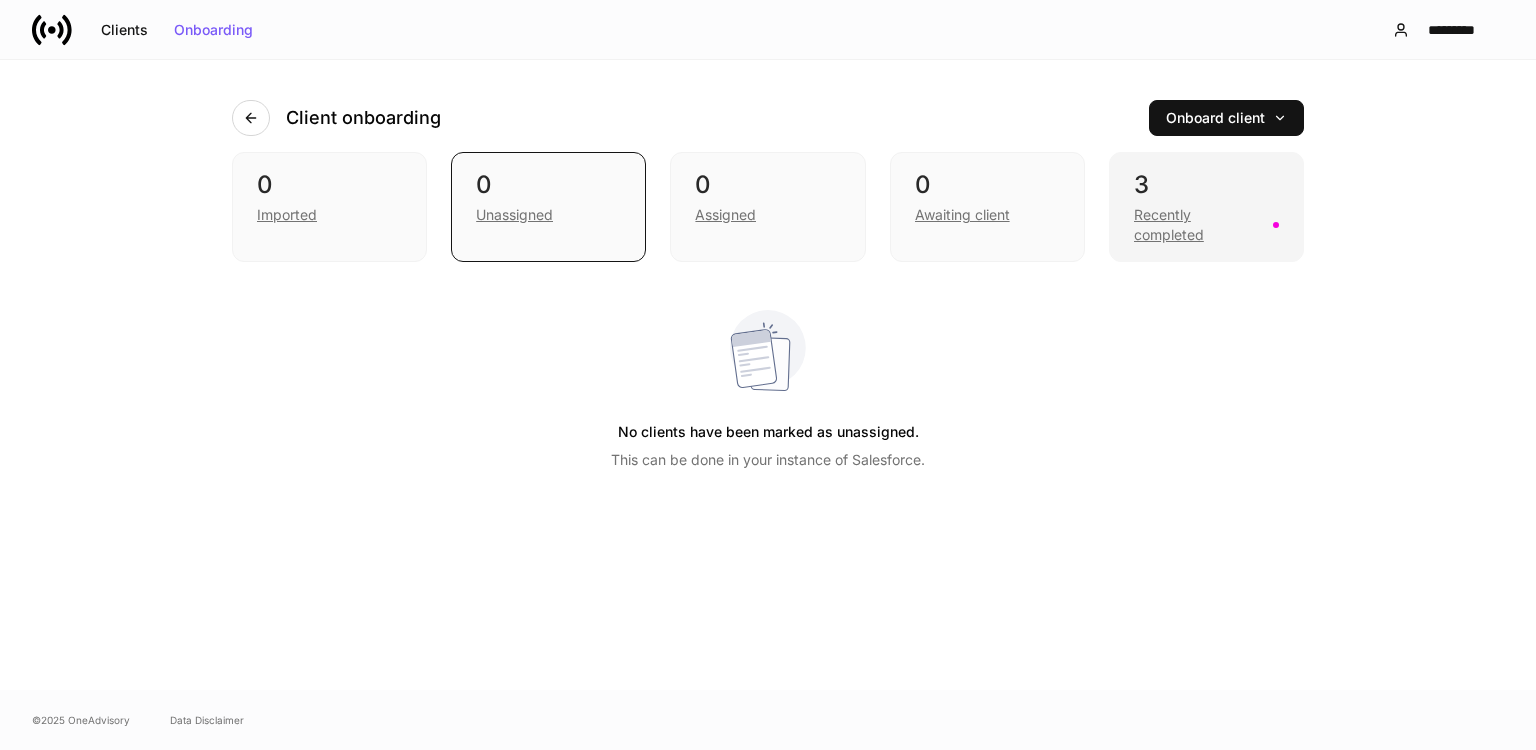 click on "Recently completed" at bounding box center (1197, 225) 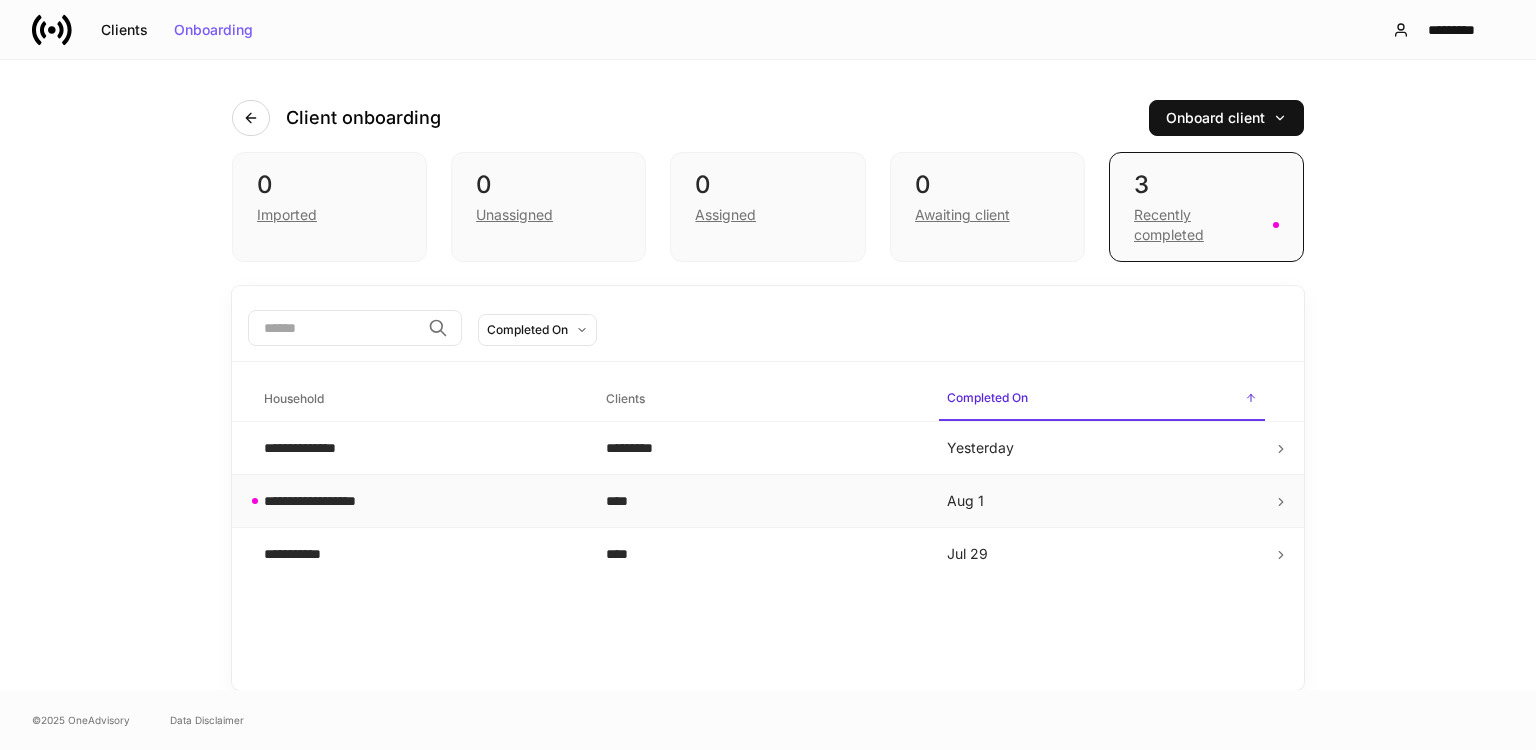 click on "**********" at bounding box center (419, 501) 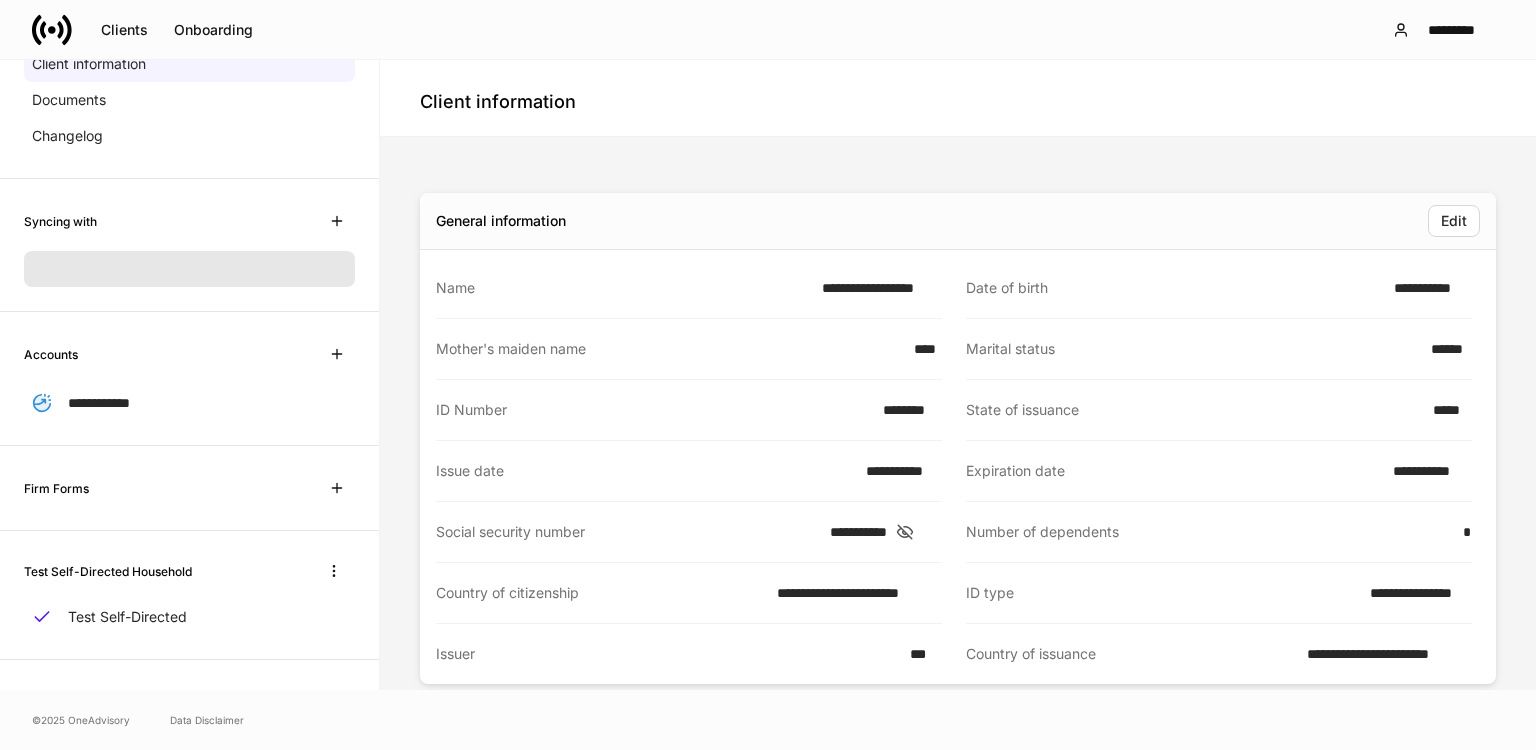 scroll, scrollTop: 0, scrollLeft: 0, axis: both 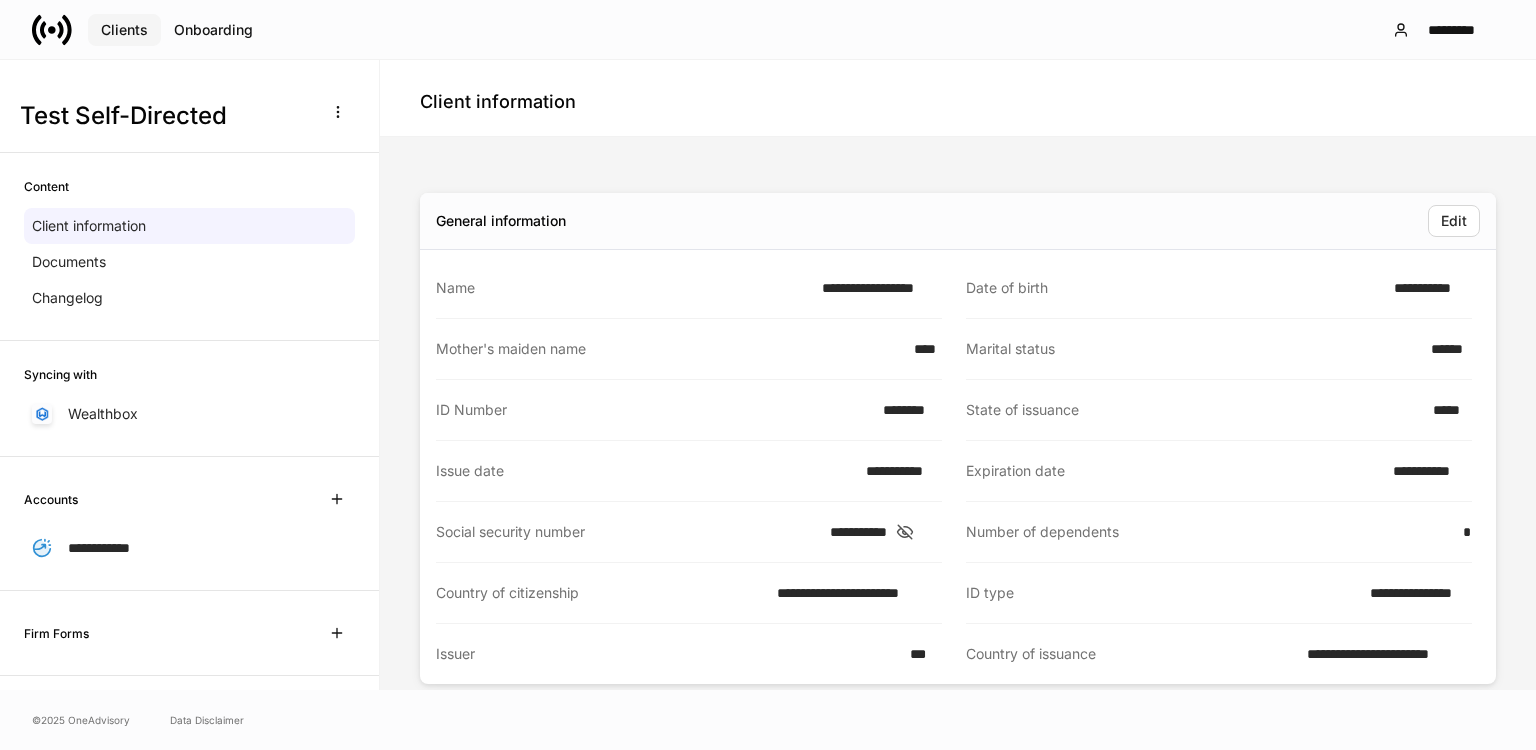 click on "Clients" at bounding box center [124, 30] 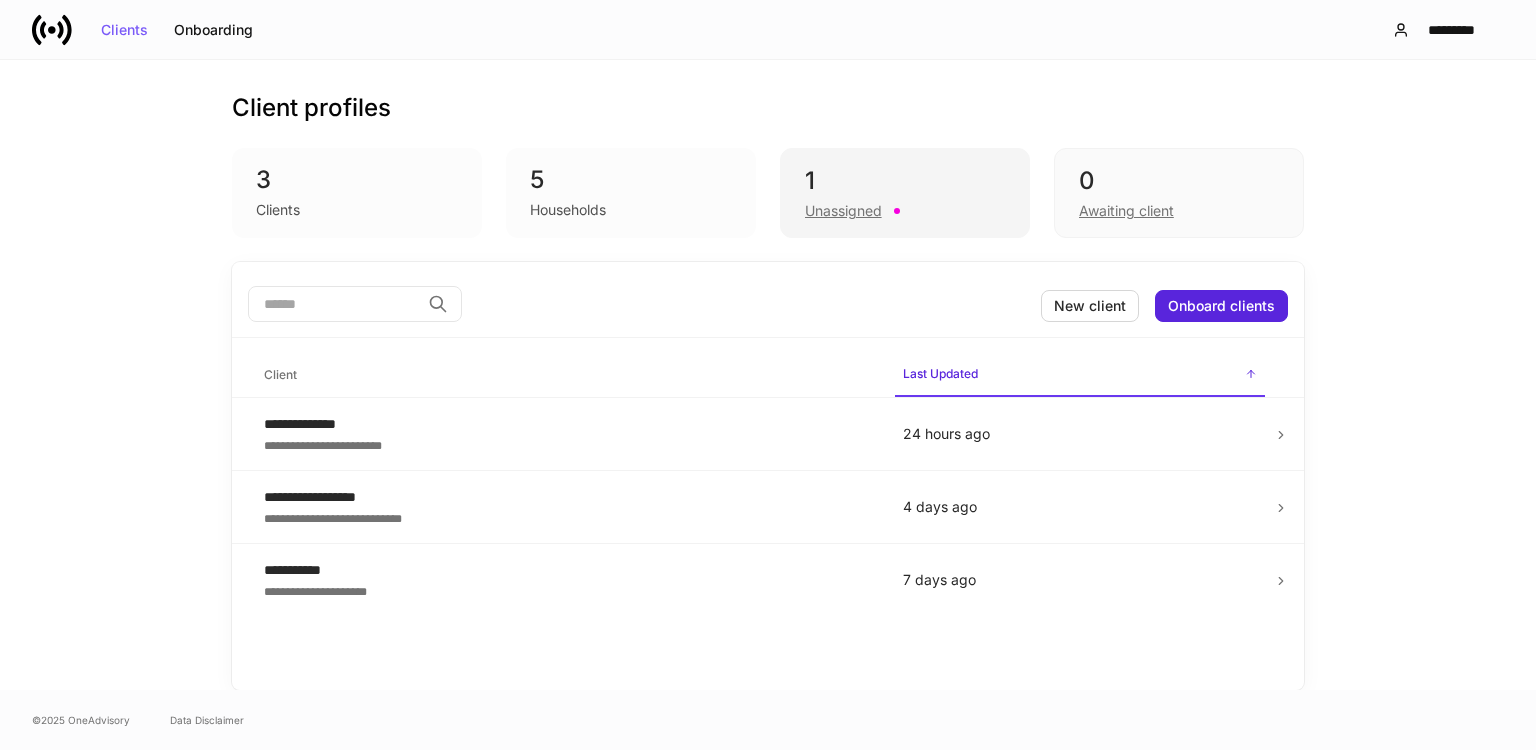 click on "Unassigned" at bounding box center (843, 211) 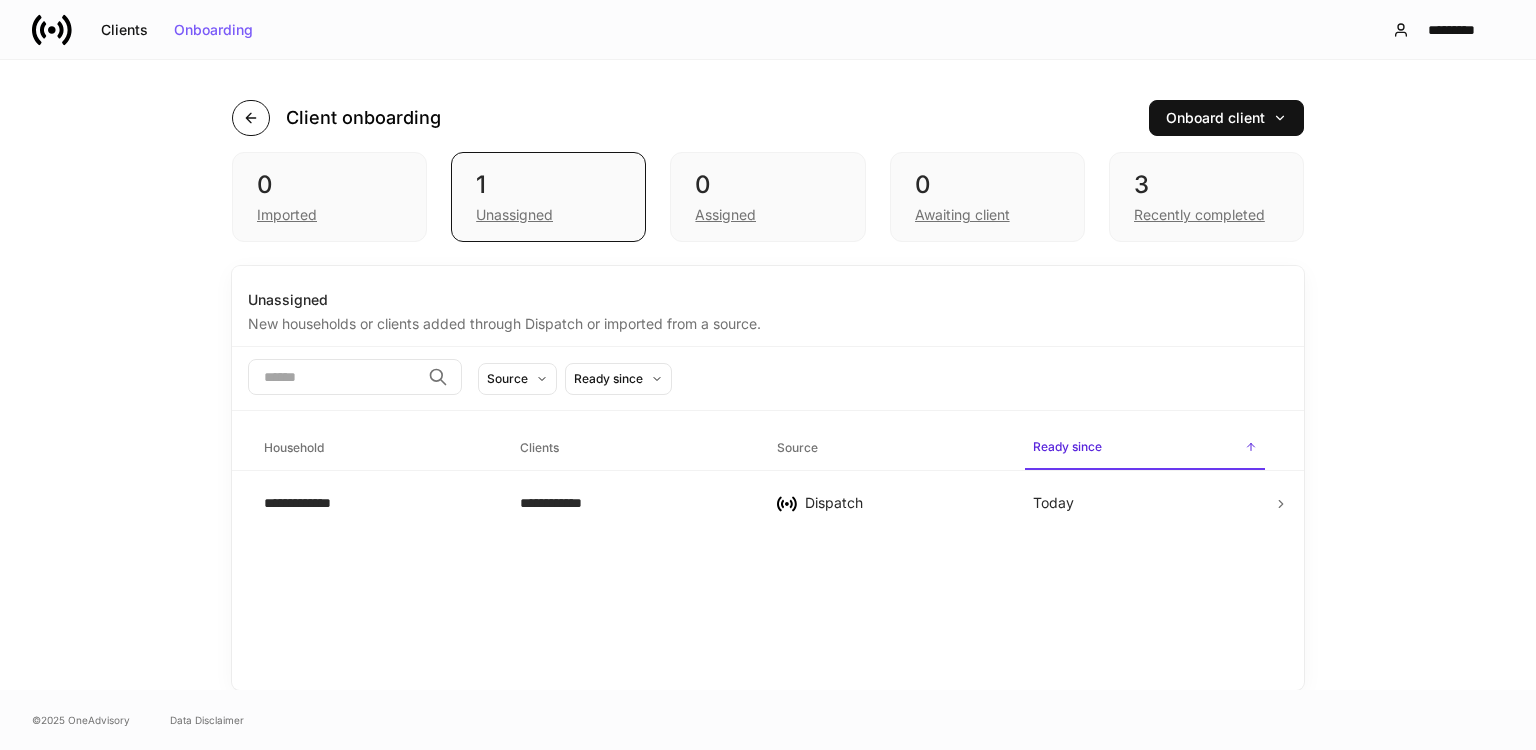 click at bounding box center [251, 118] 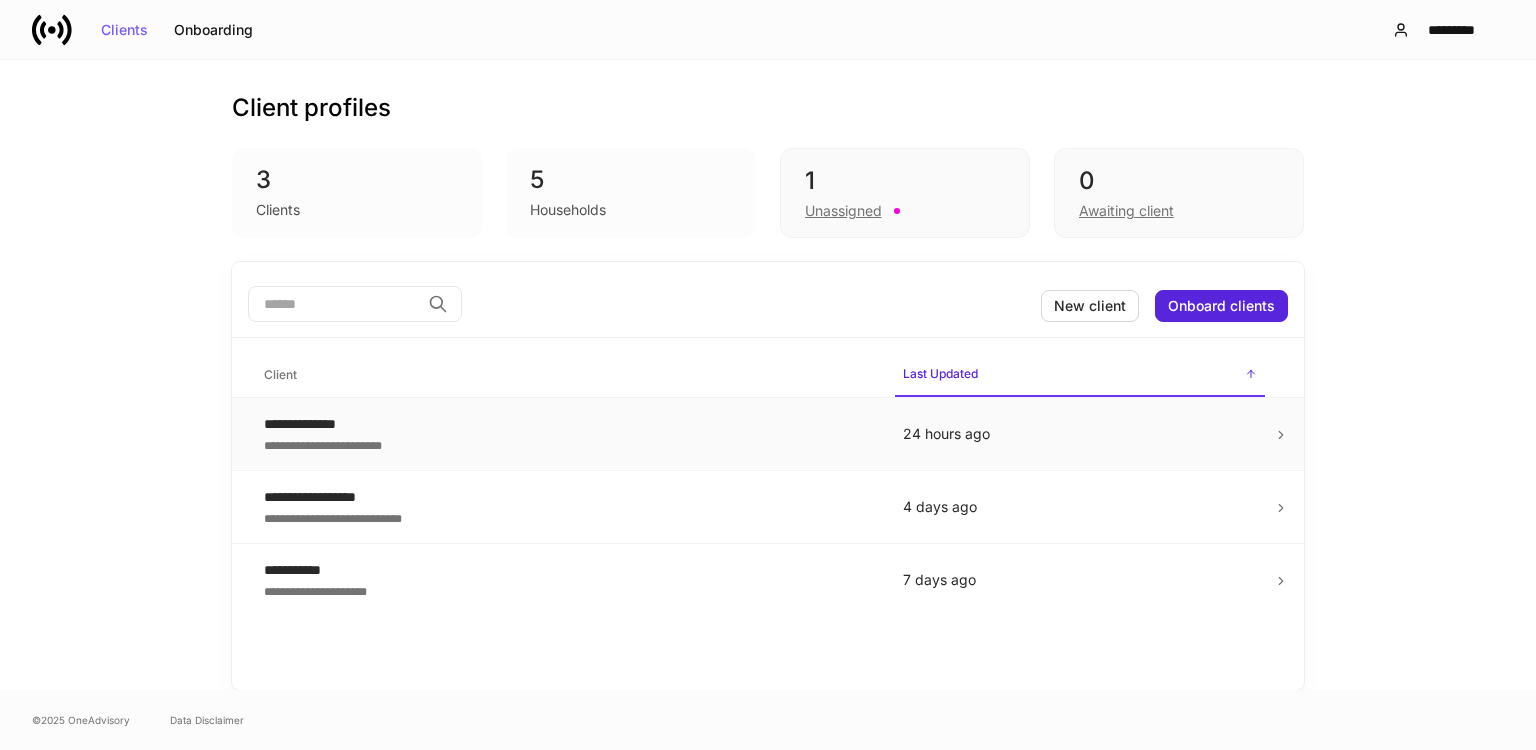 drag, startPoint x: 1278, startPoint y: 438, endPoint x: 1091, endPoint y: 434, distance: 187.04277 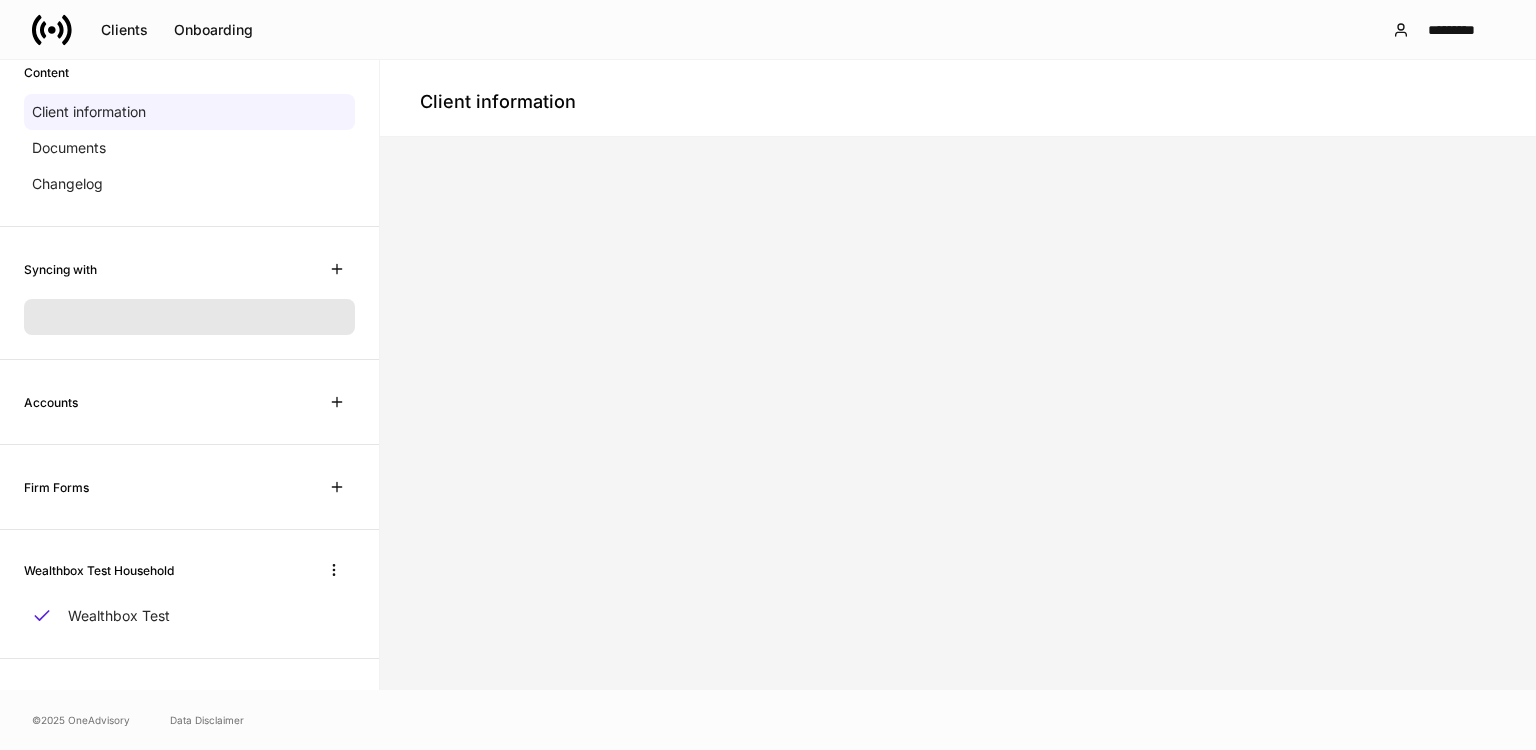 scroll, scrollTop: 97, scrollLeft: 0, axis: vertical 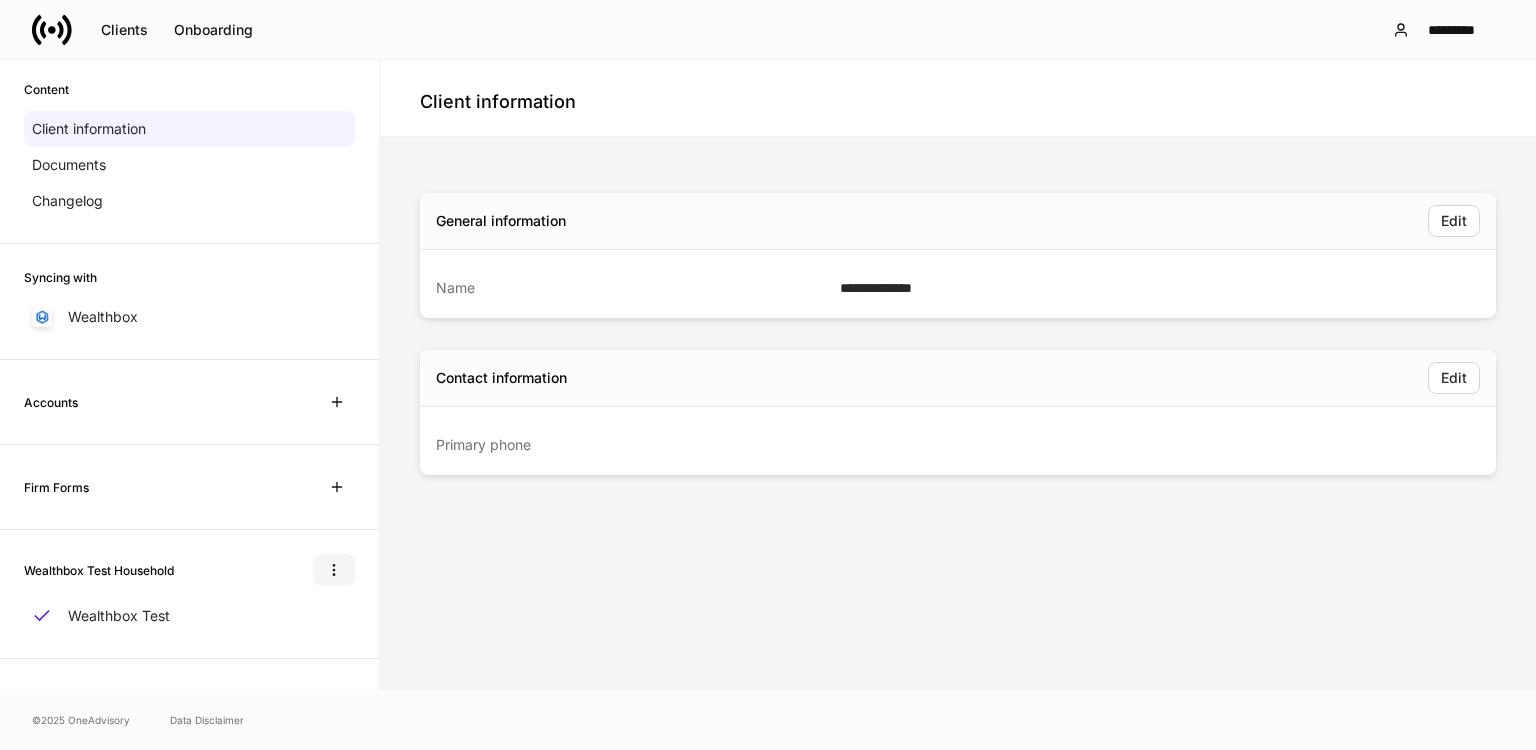 click 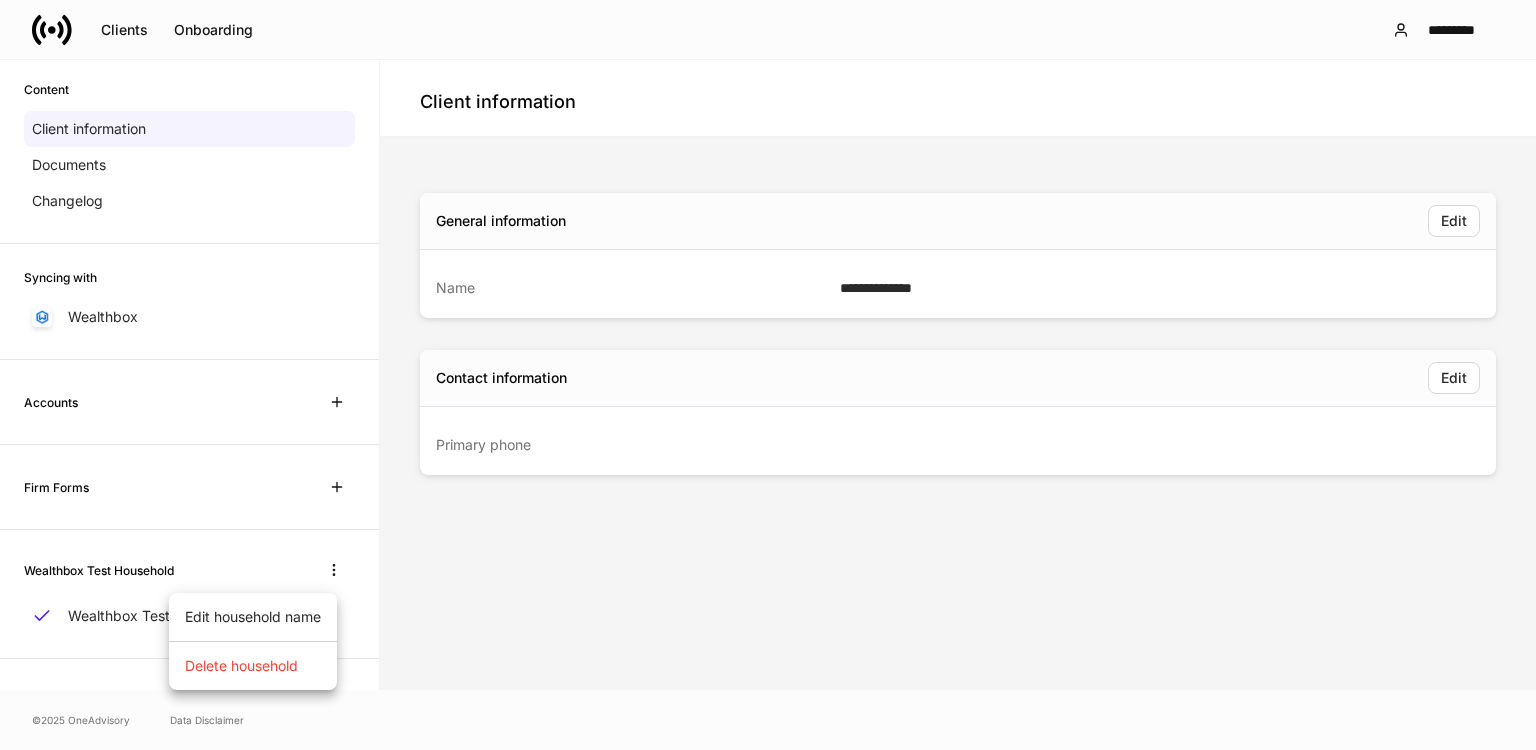 click on "Delete household" at bounding box center (241, 666) 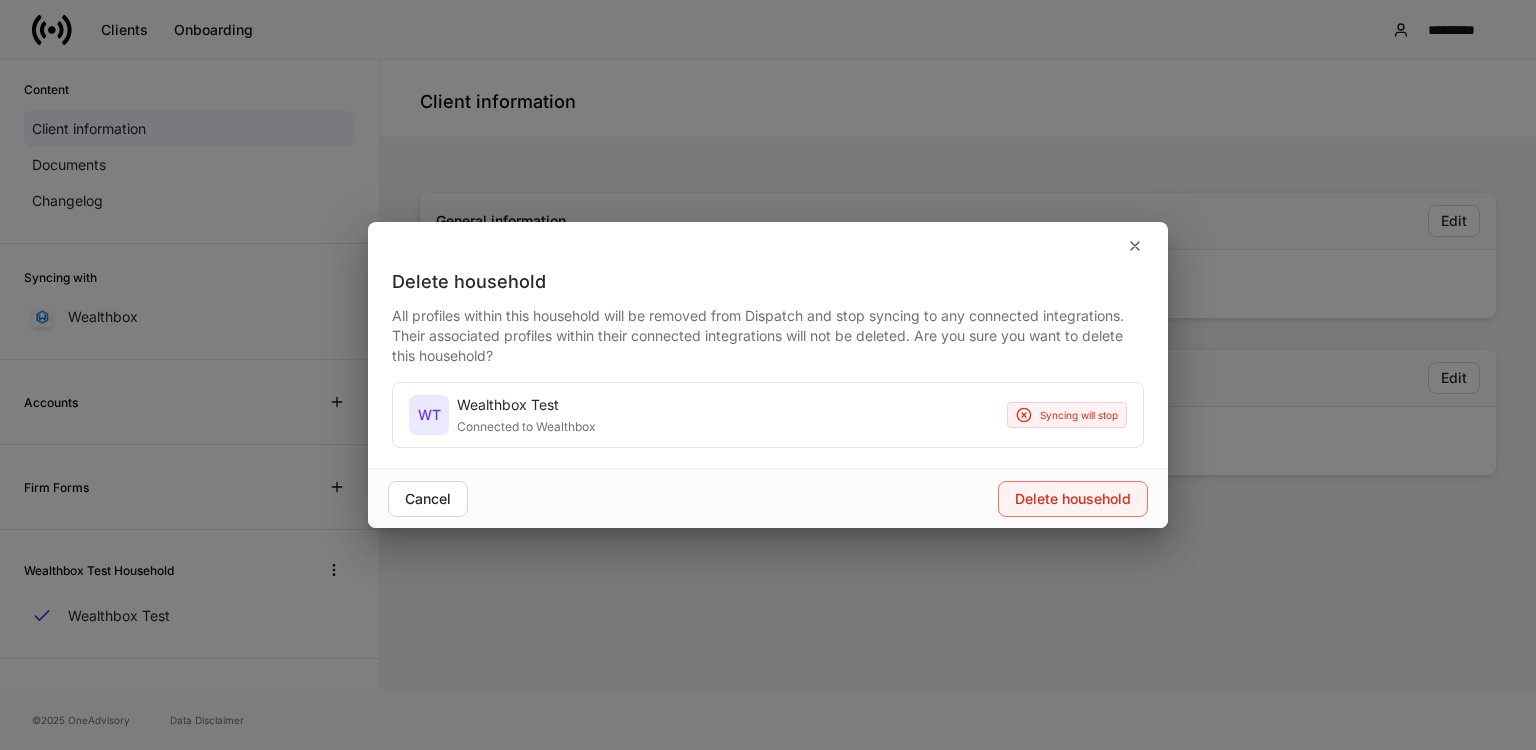 click on "Delete household" at bounding box center (1073, 499) 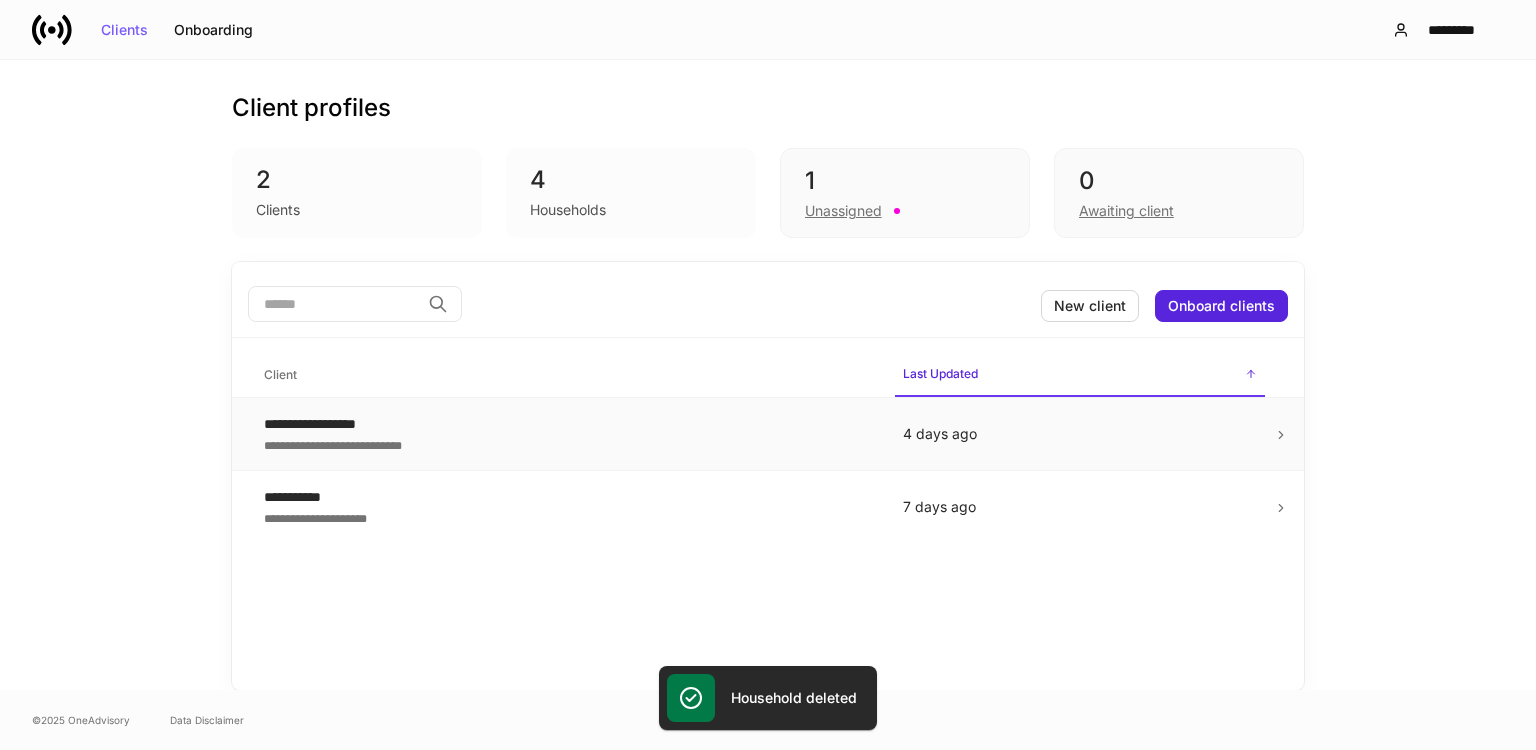 click on "4 days ago" at bounding box center (1080, 434) 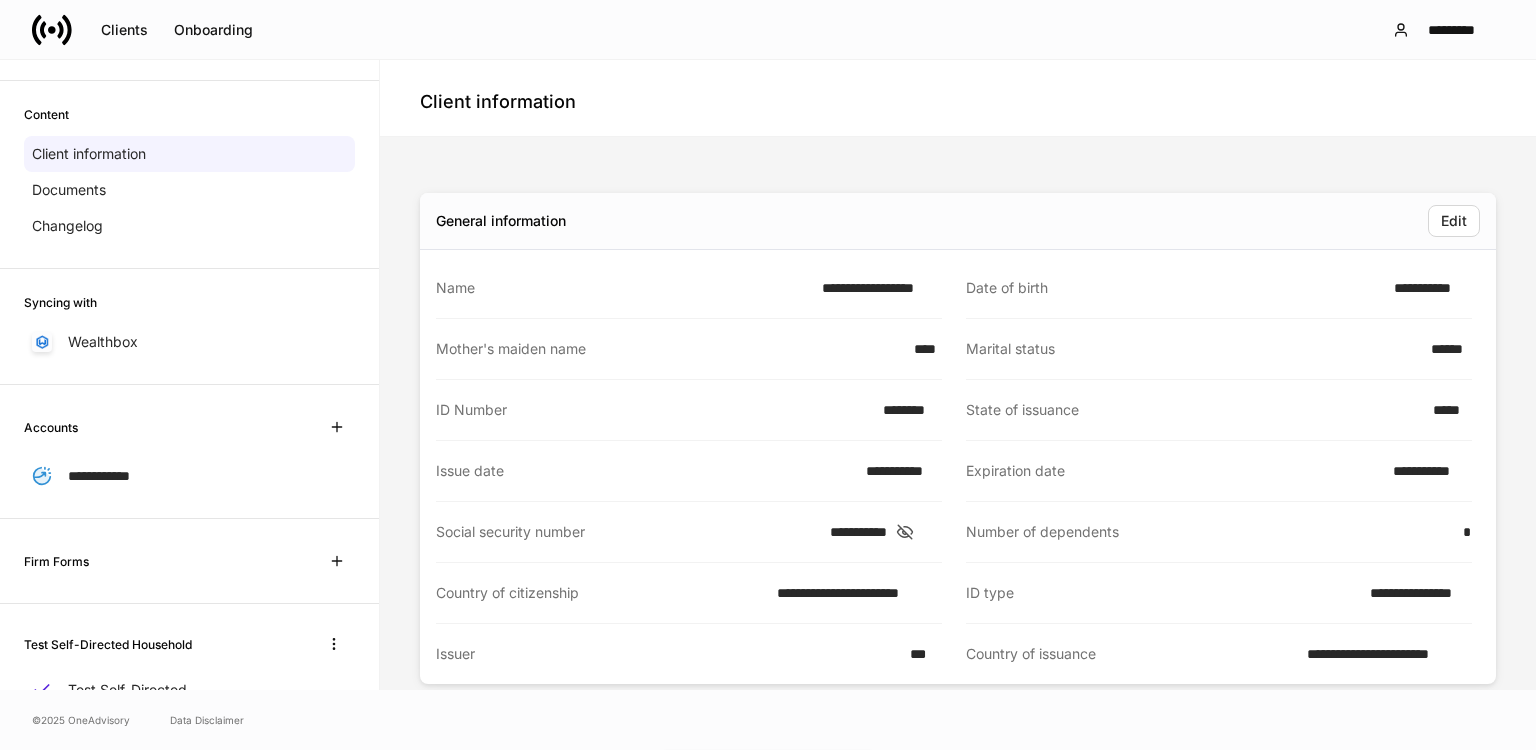 scroll, scrollTop: 145, scrollLeft: 0, axis: vertical 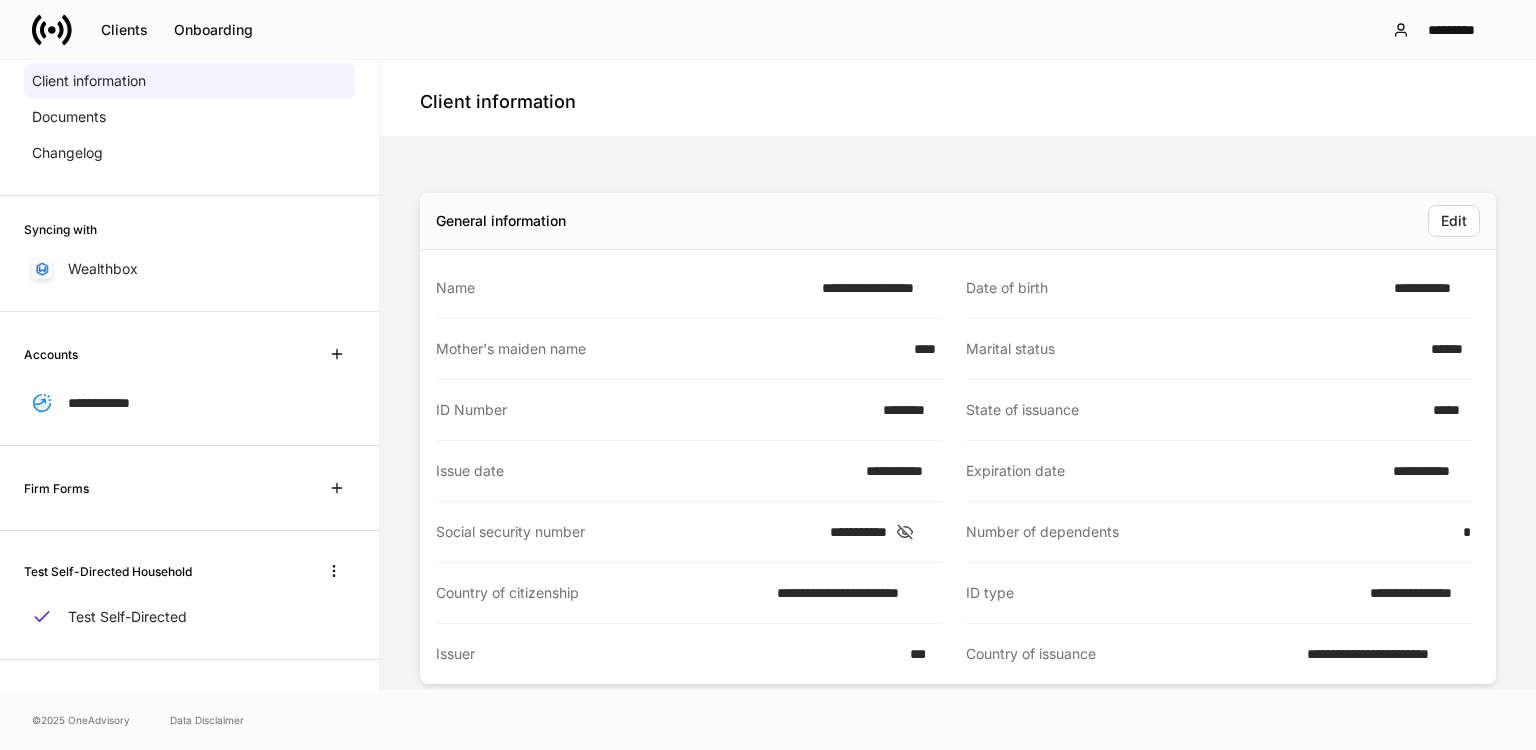 click on "Test Self-Directed Household Test Self-Directed" at bounding box center (189, 595) 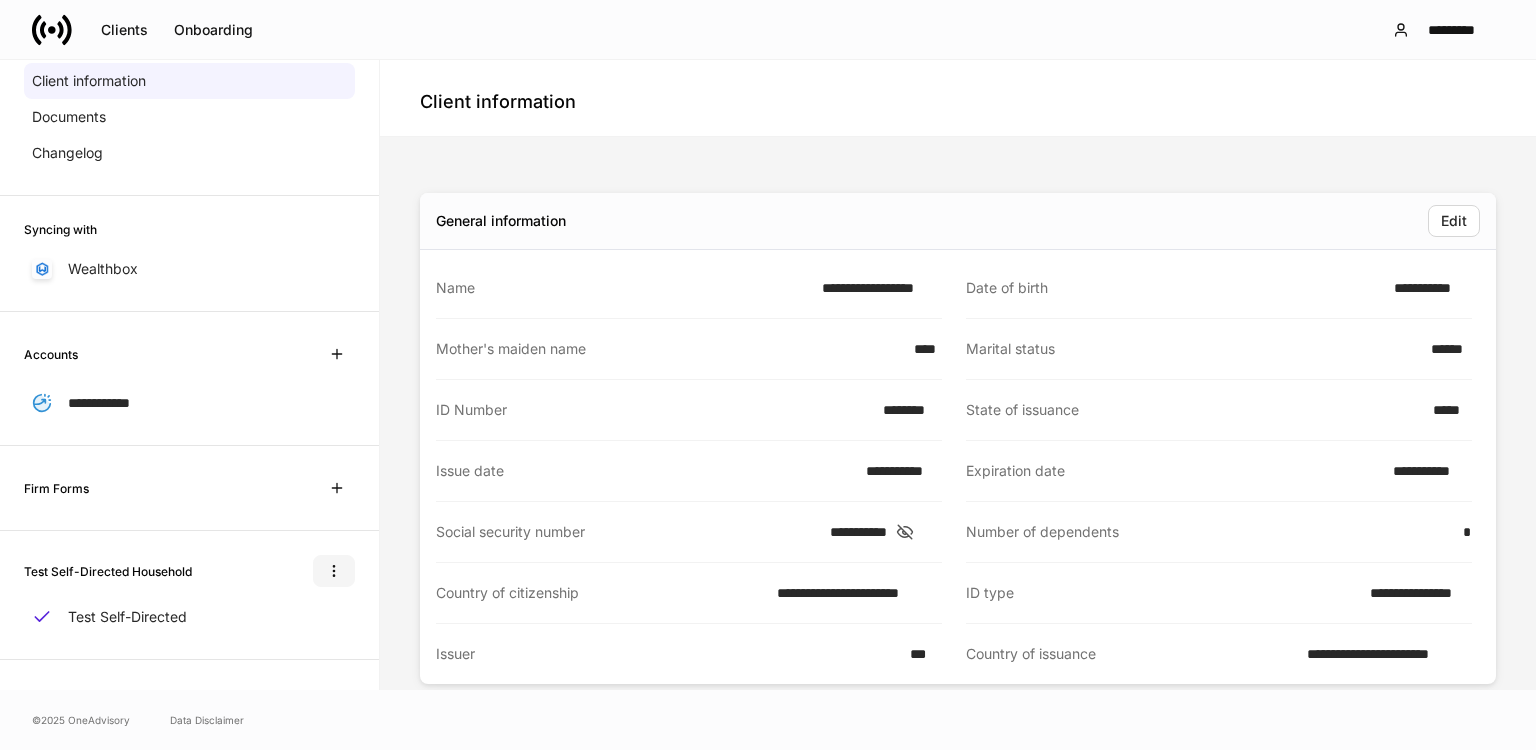 click at bounding box center (334, 571) 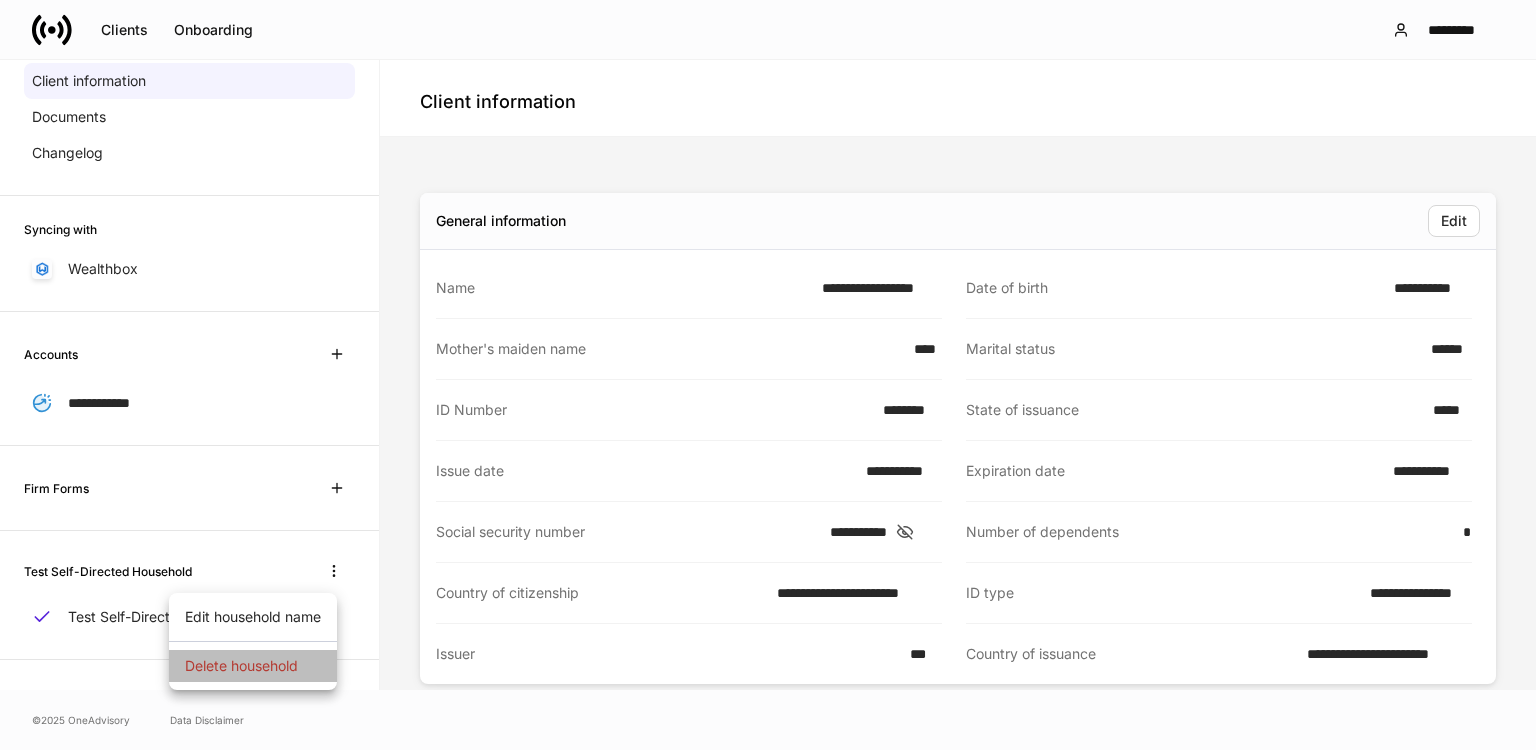 click on "Delete household" at bounding box center (253, 666) 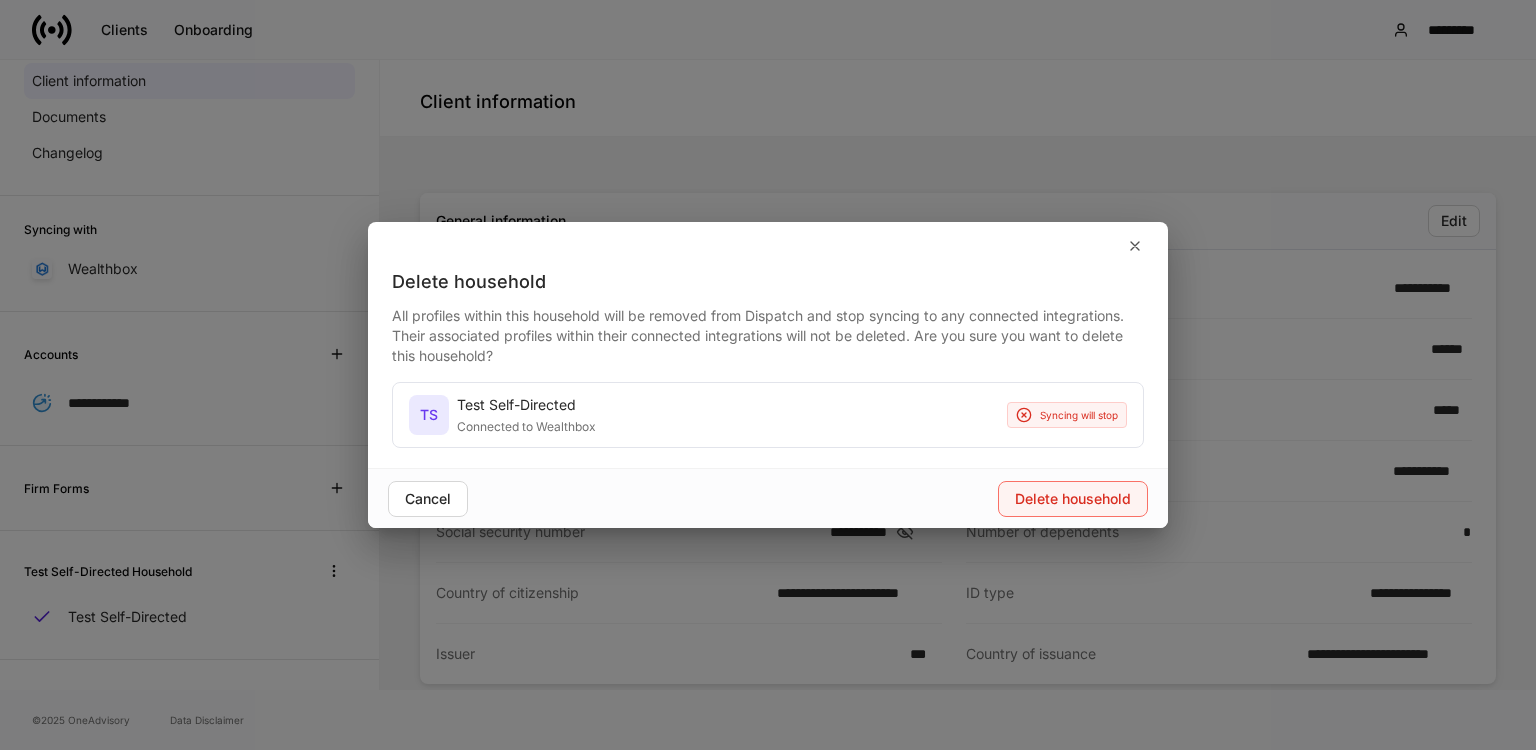 click on "Delete household" at bounding box center (1073, 499) 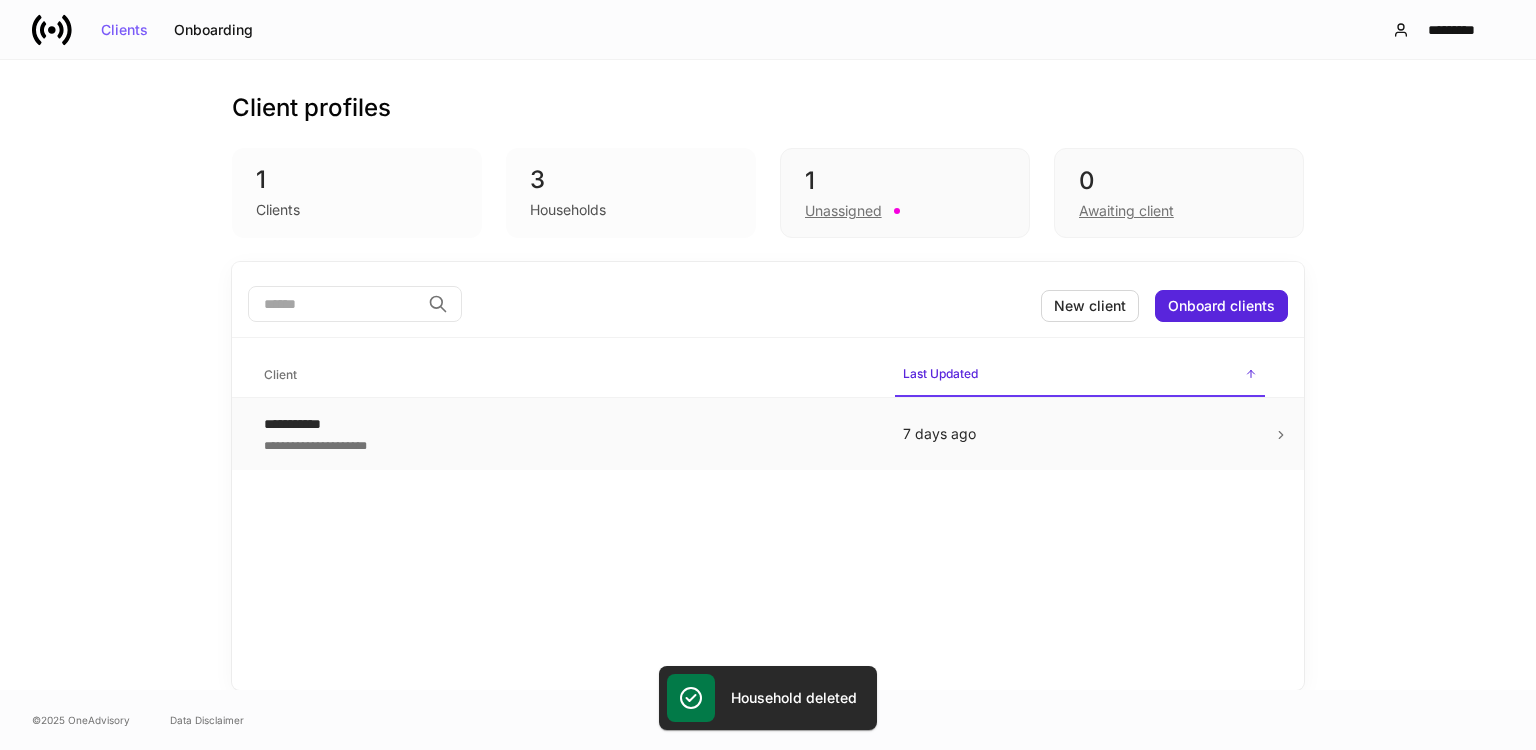 click on "7 days ago" at bounding box center [1080, 434] 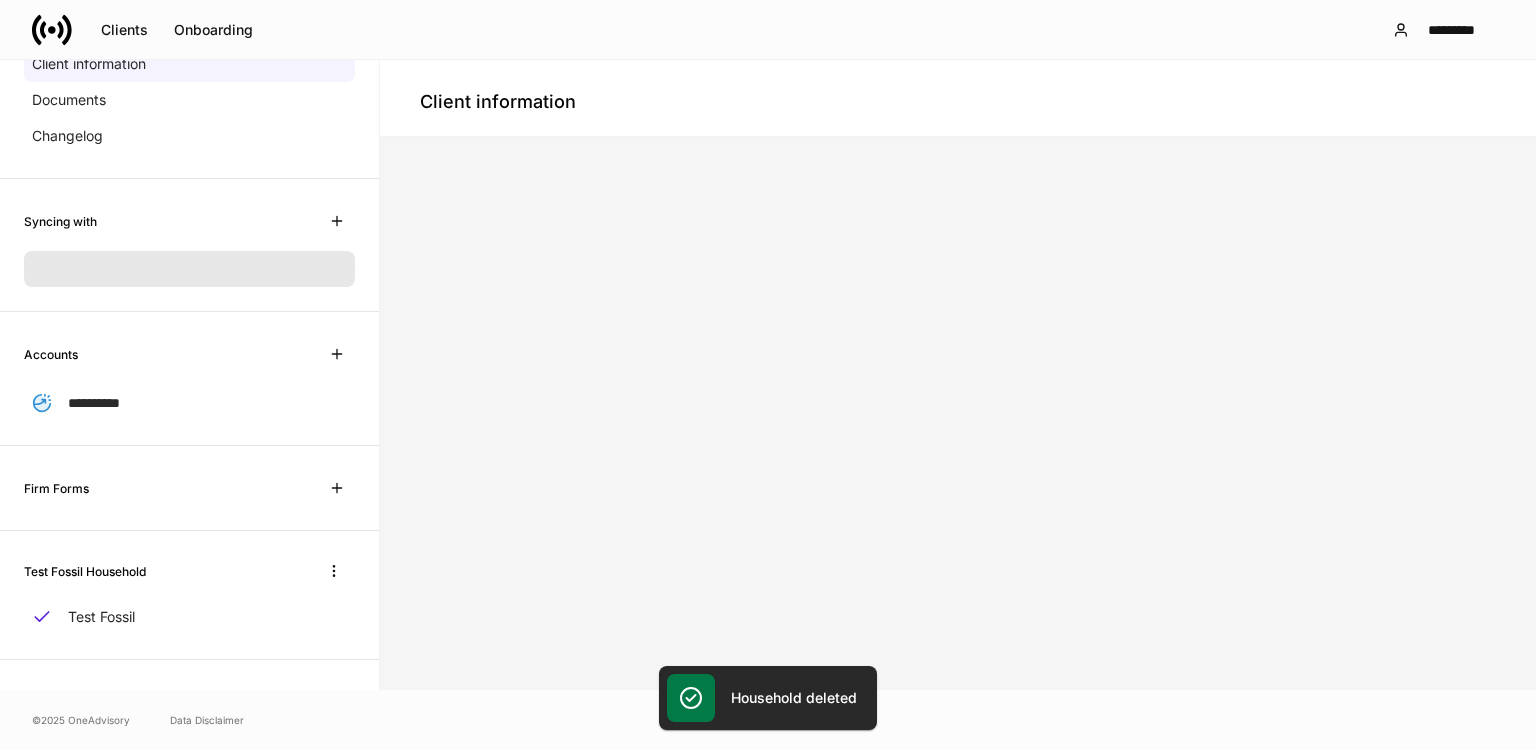 scroll, scrollTop: 145, scrollLeft: 0, axis: vertical 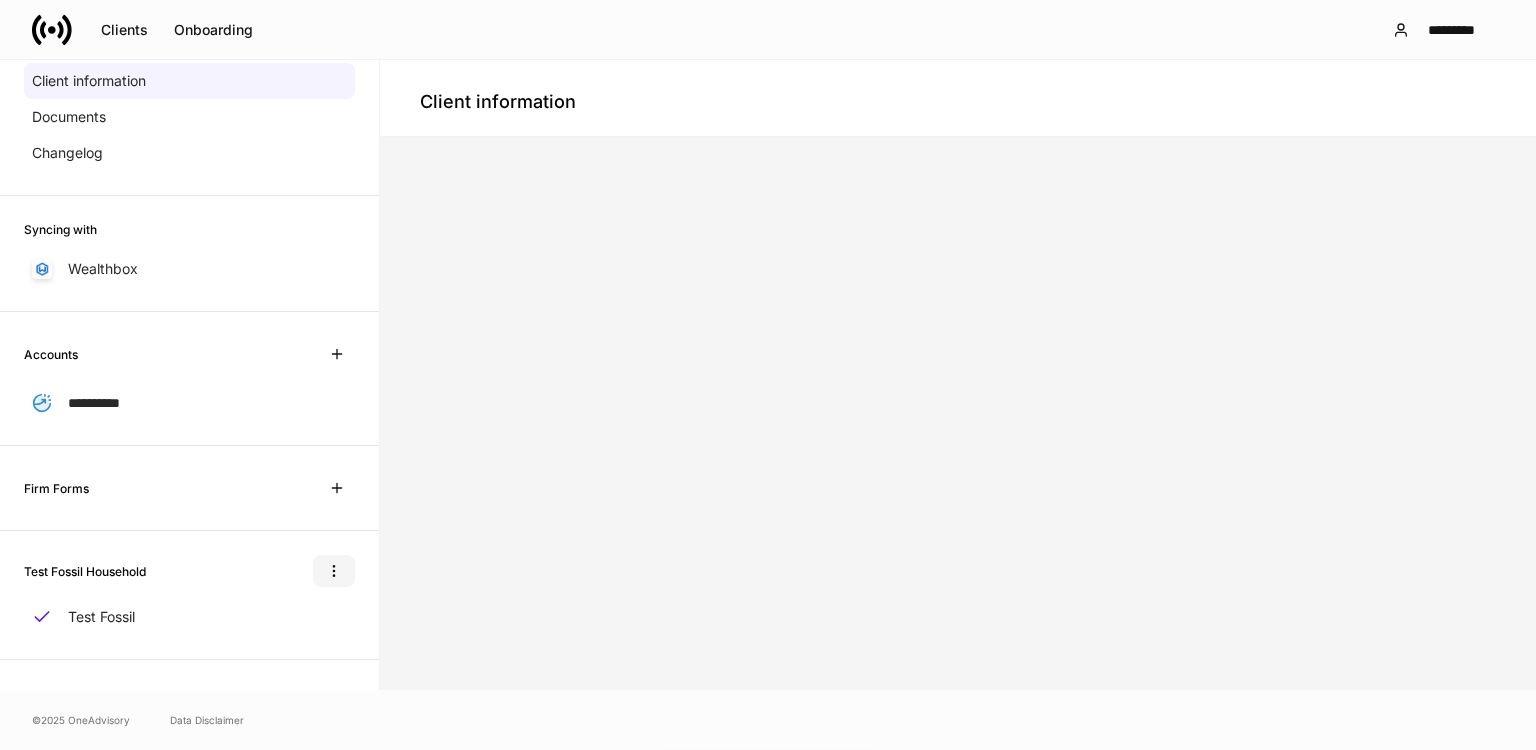 click 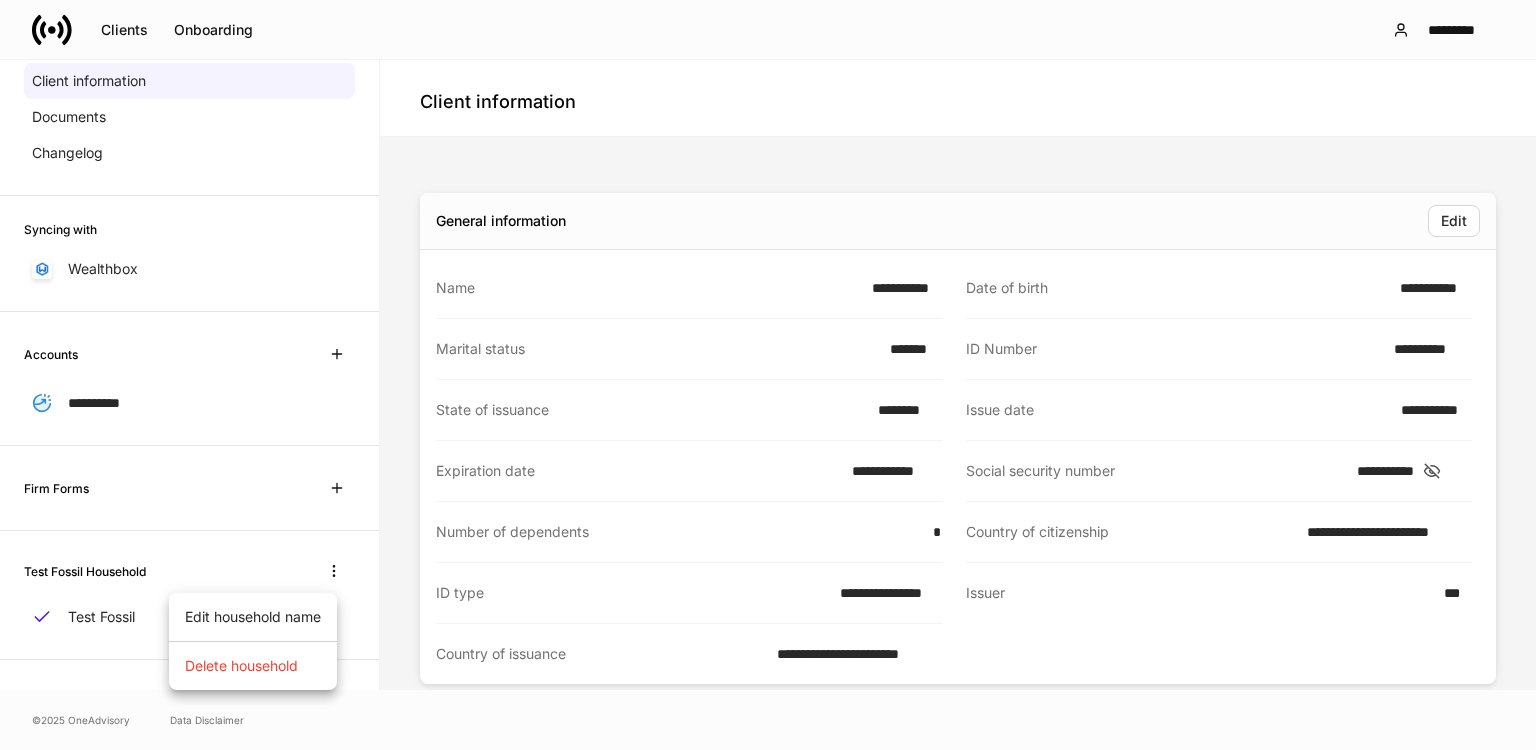 click on "Delete household" at bounding box center [241, 666] 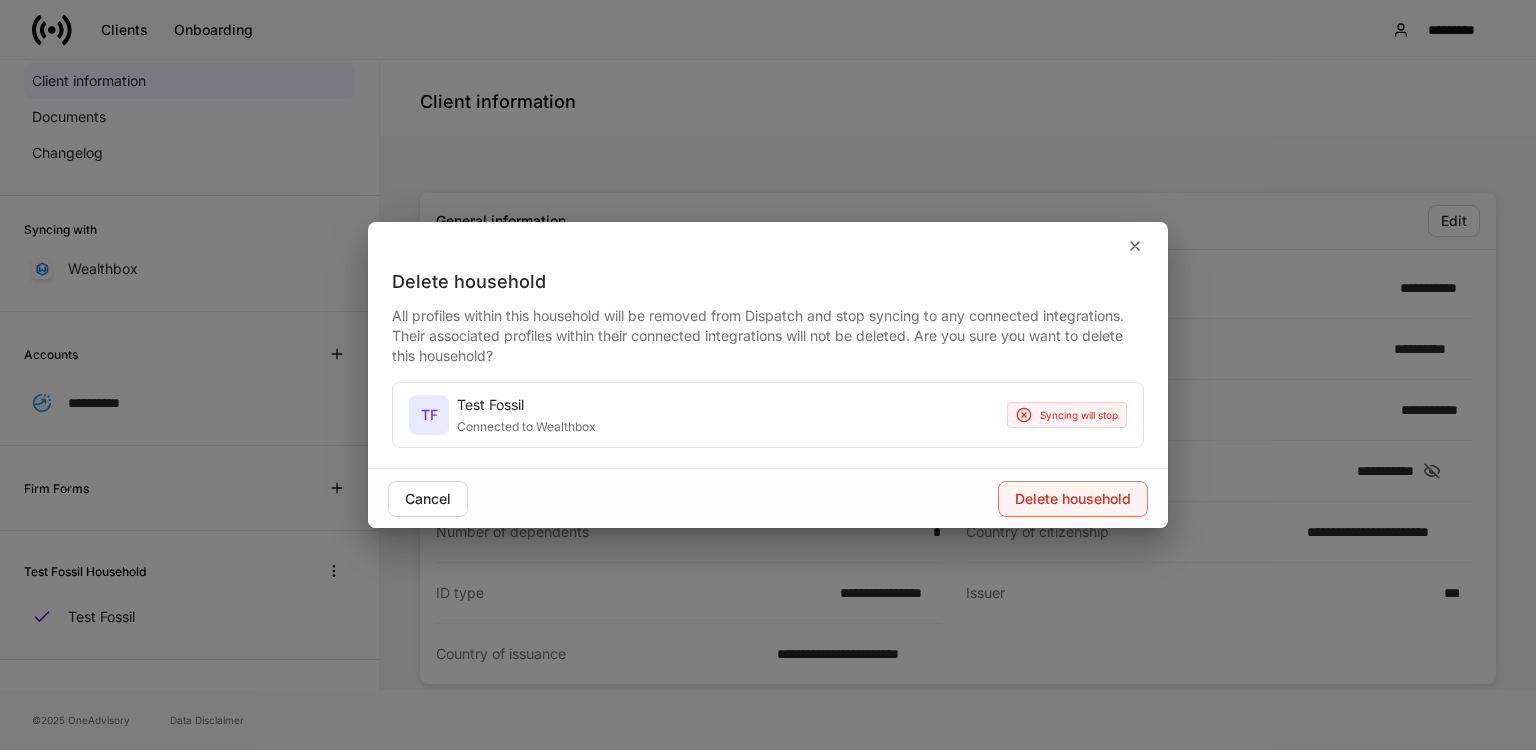 click on "Delete household" at bounding box center (1073, 499) 